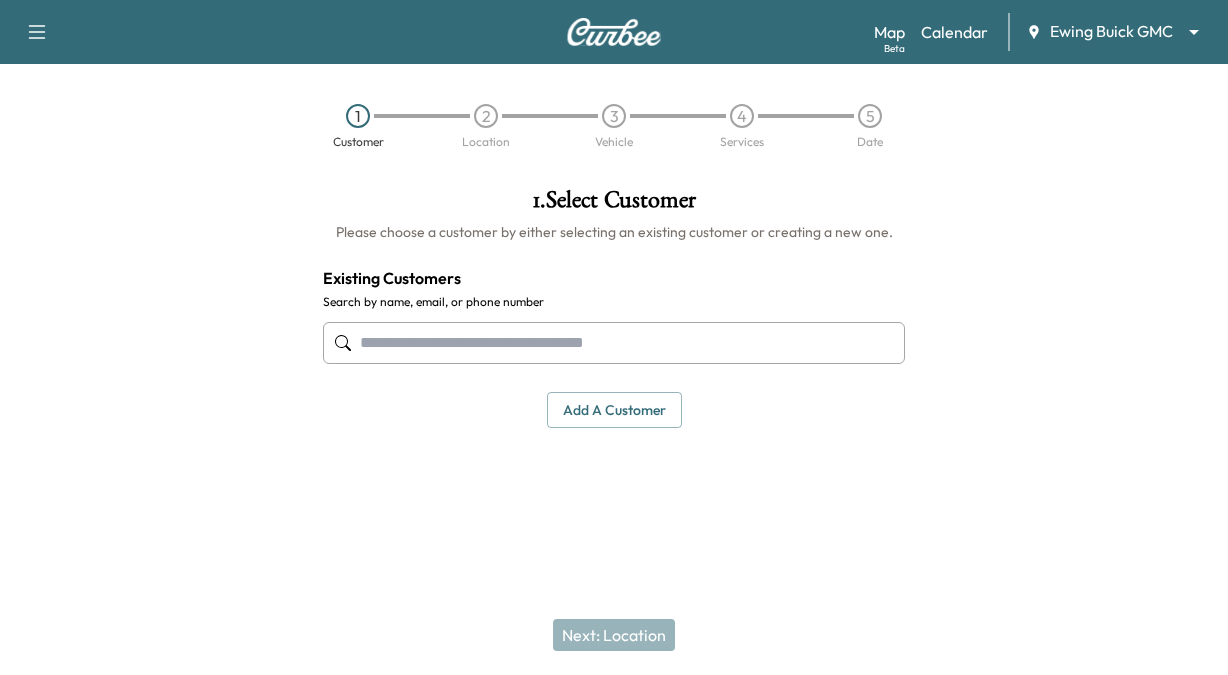 scroll, scrollTop: 0, scrollLeft: 0, axis: both 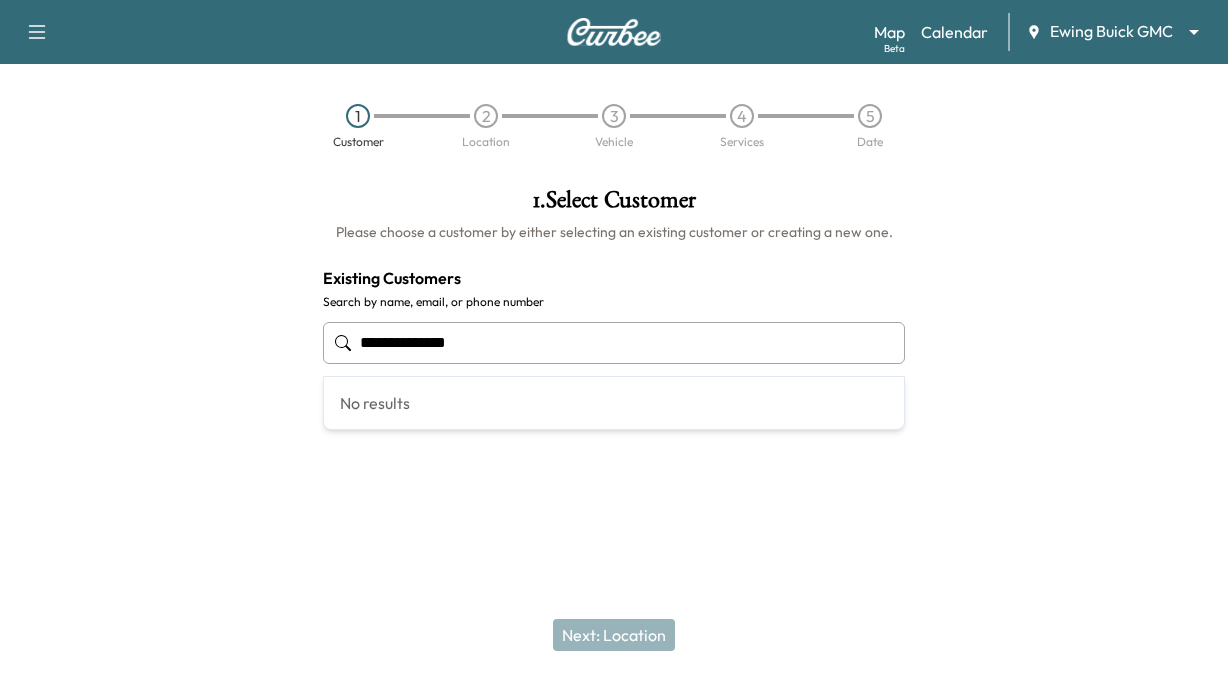 type on "**********" 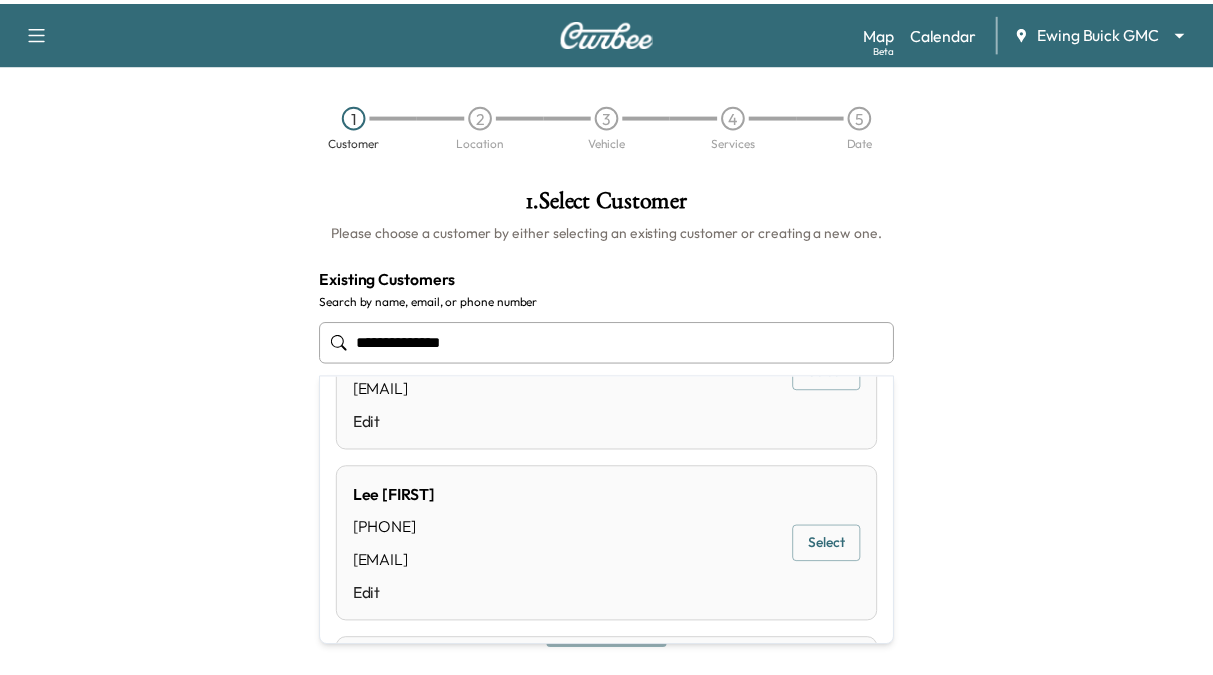 scroll, scrollTop: 0, scrollLeft: 0, axis: both 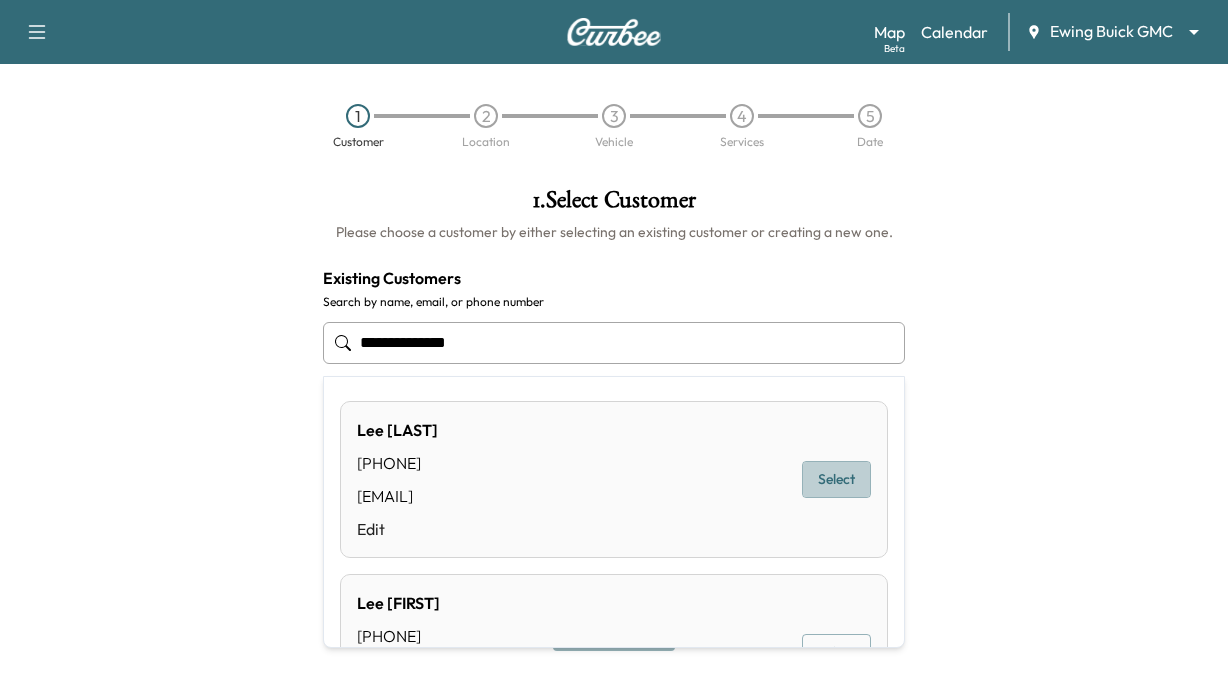 click on "Select" at bounding box center (836, 479) 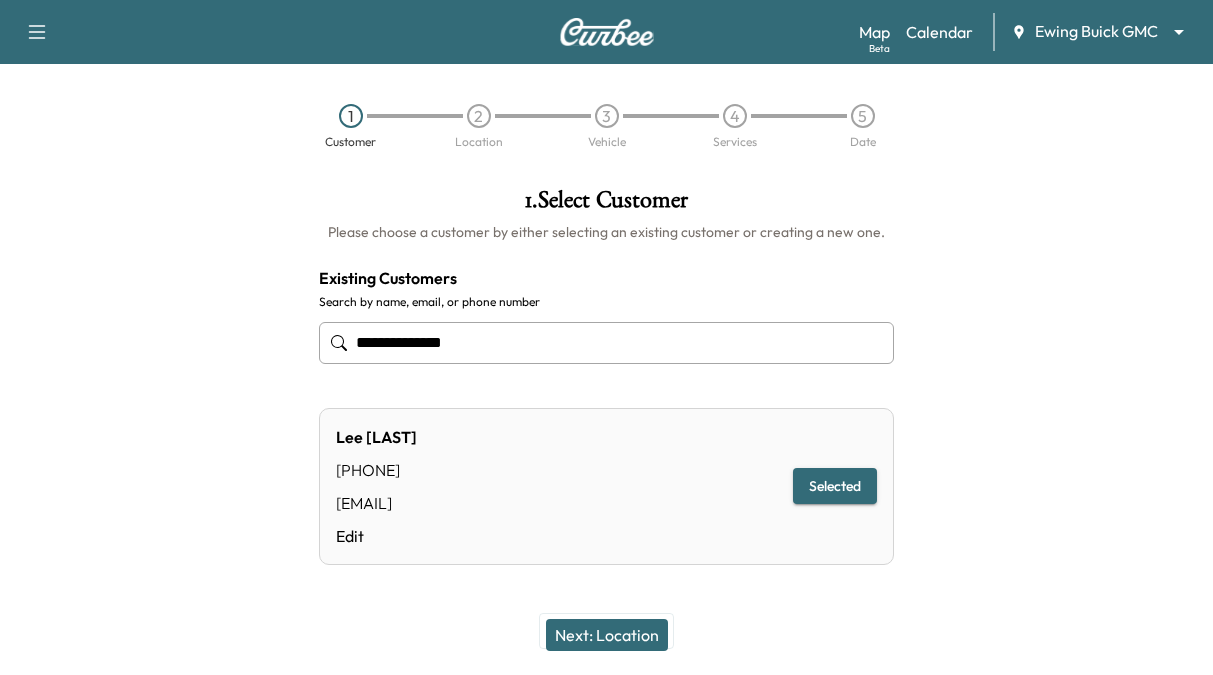 click on "Next: Location" at bounding box center [607, 635] 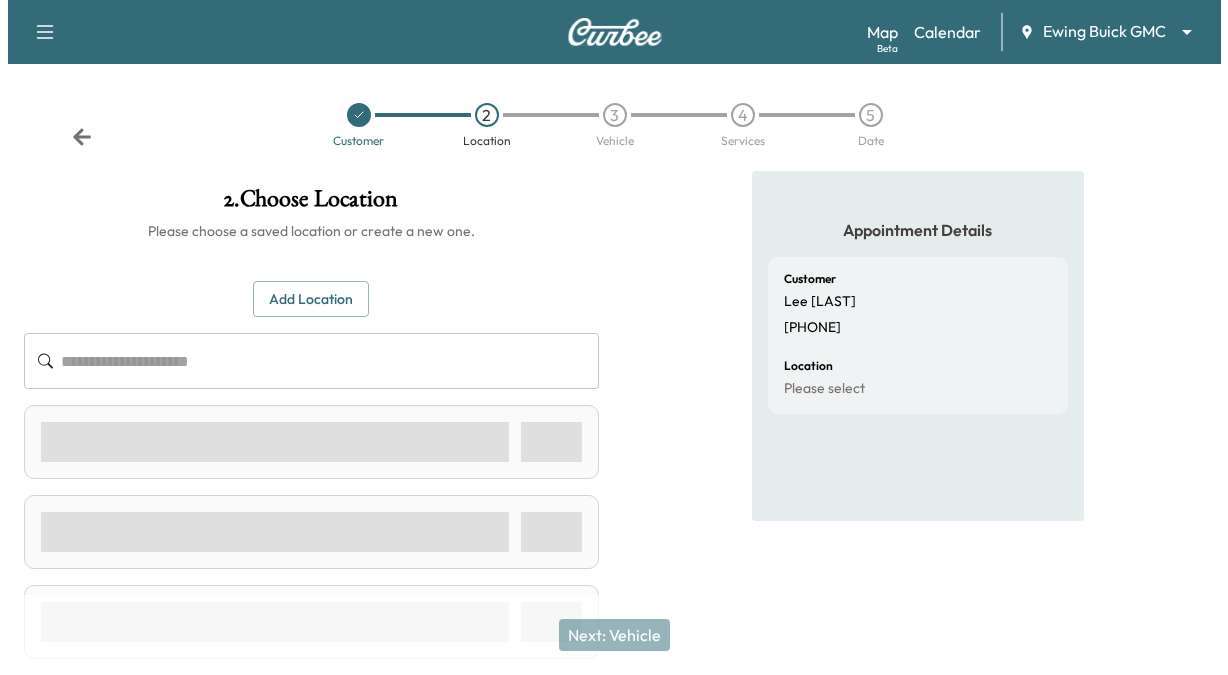 scroll, scrollTop: 0, scrollLeft: 0, axis: both 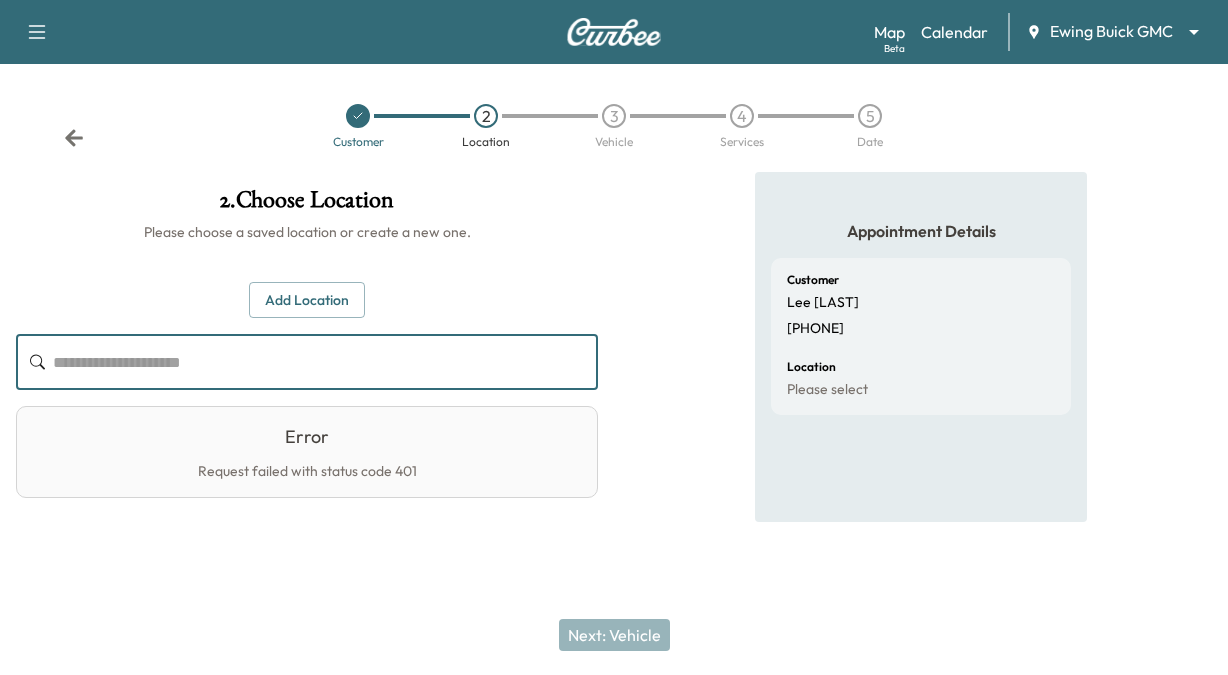 click at bounding box center [325, 362] 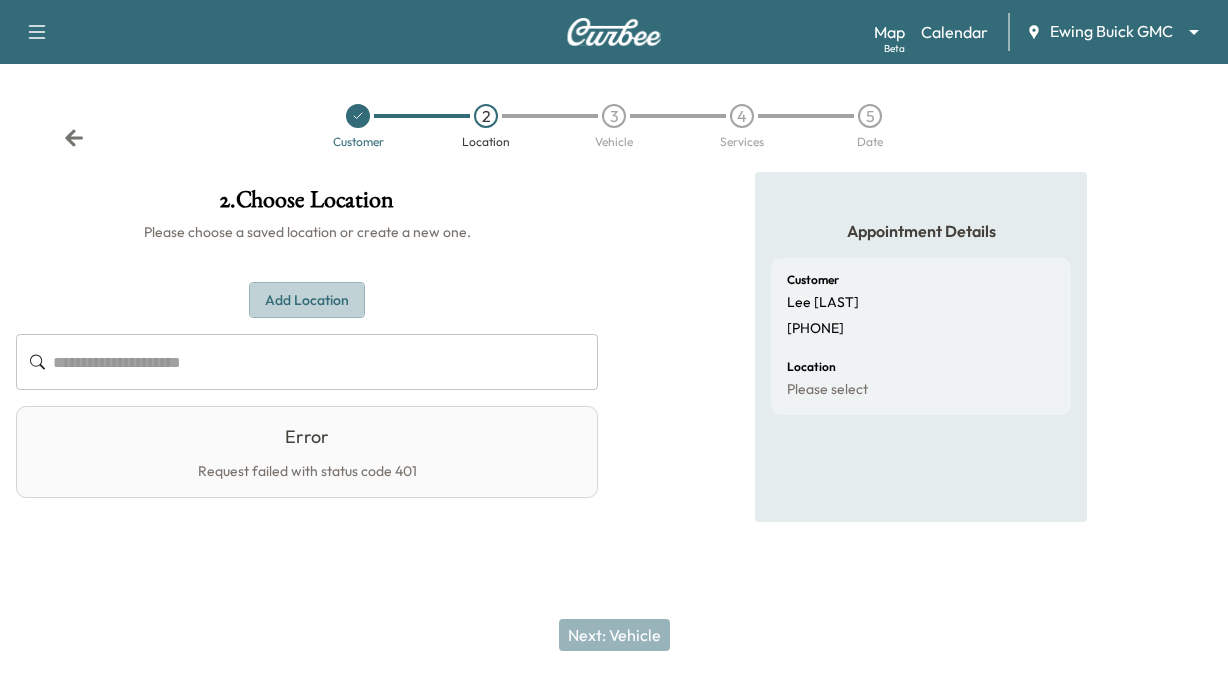 click on "Add Location" at bounding box center (307, 300) 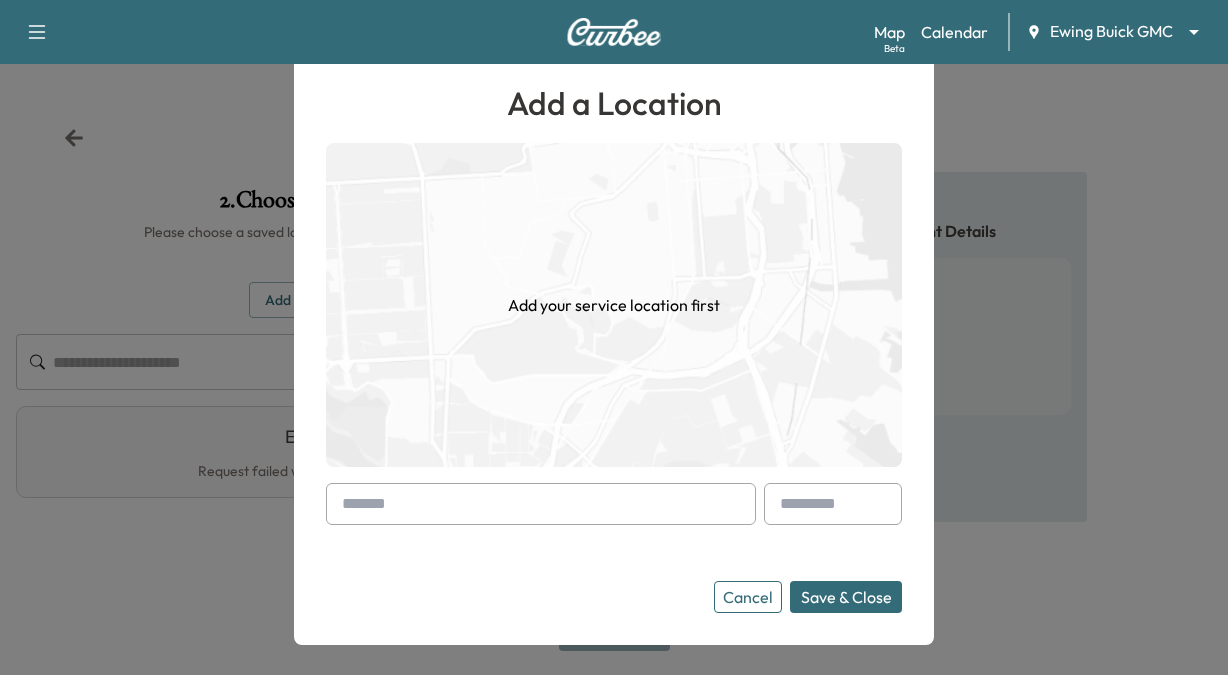 click at bounding box center (541, 504) 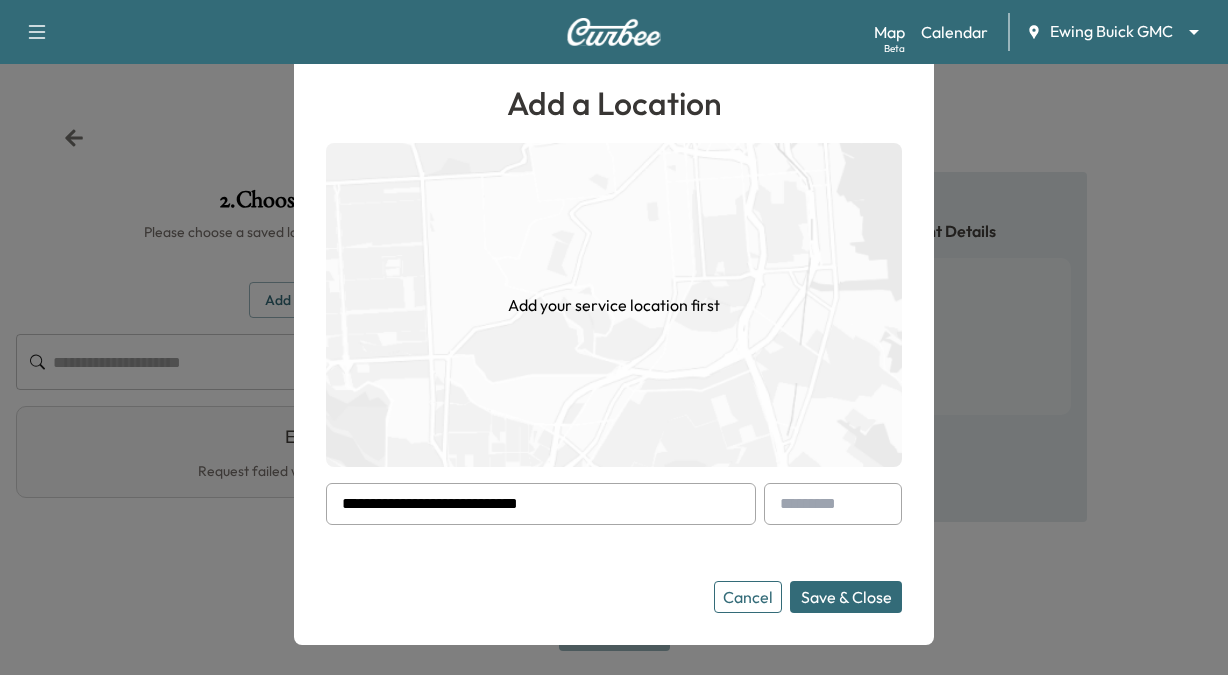 click on "Save & Close" at bounding box center (846, 597) 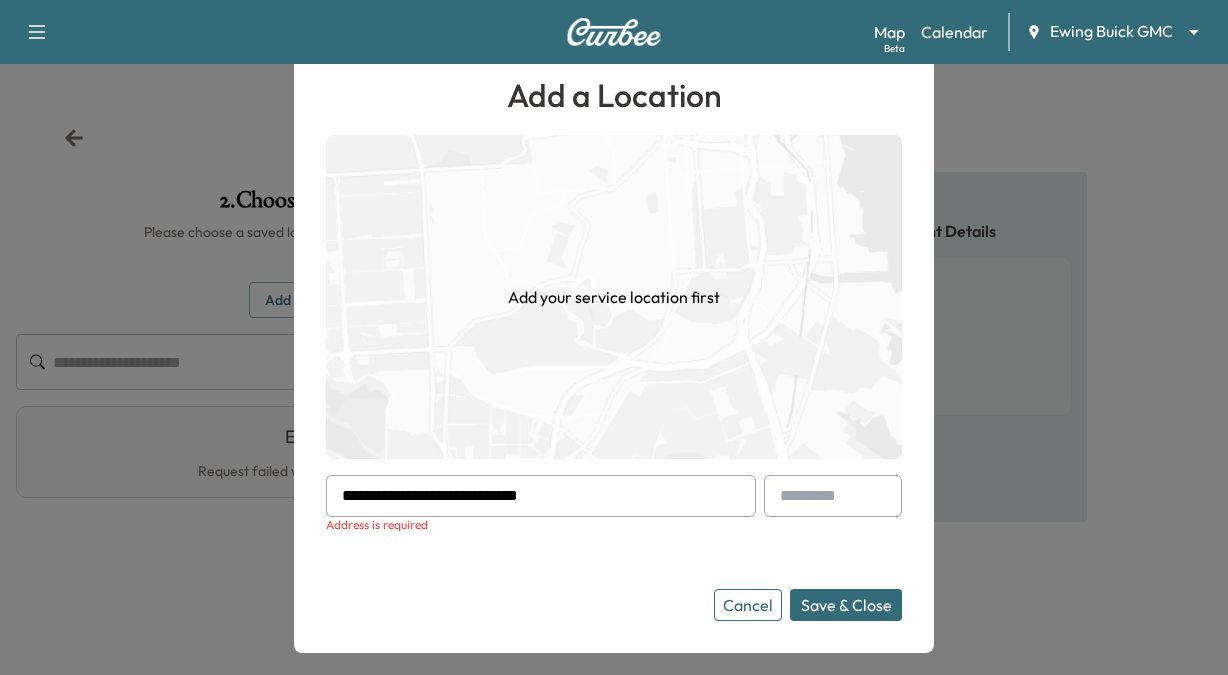 click on "**********" at bounding box center [541, 496] 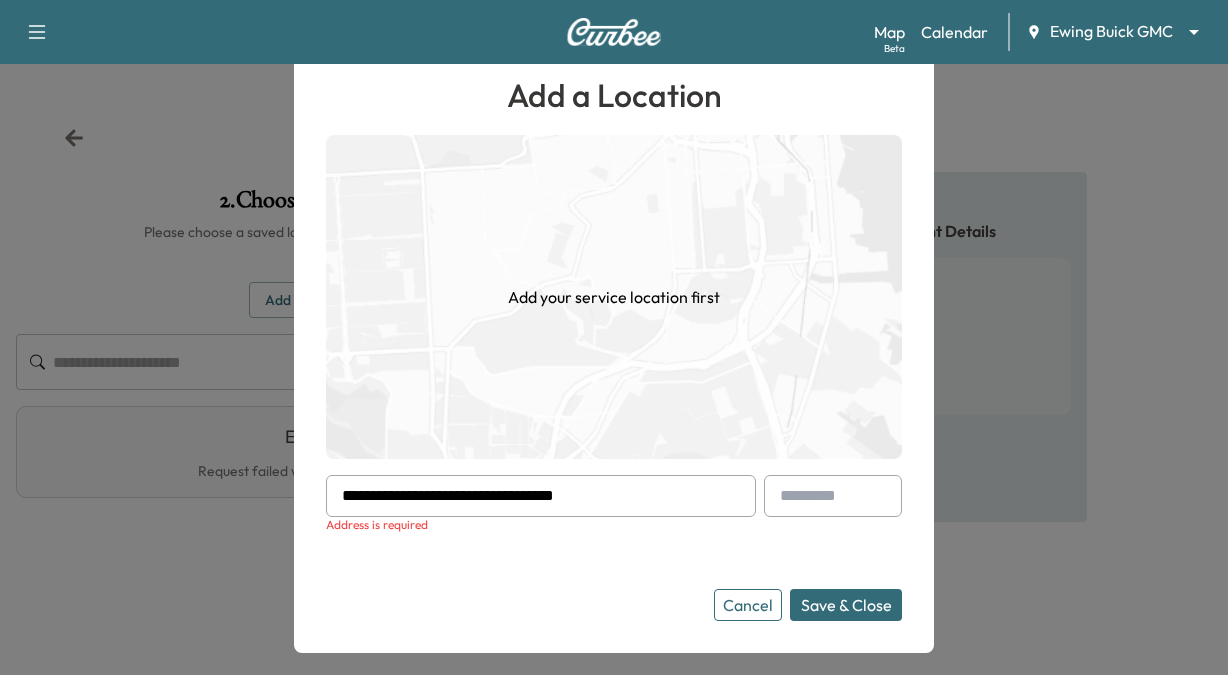 type on "**********" 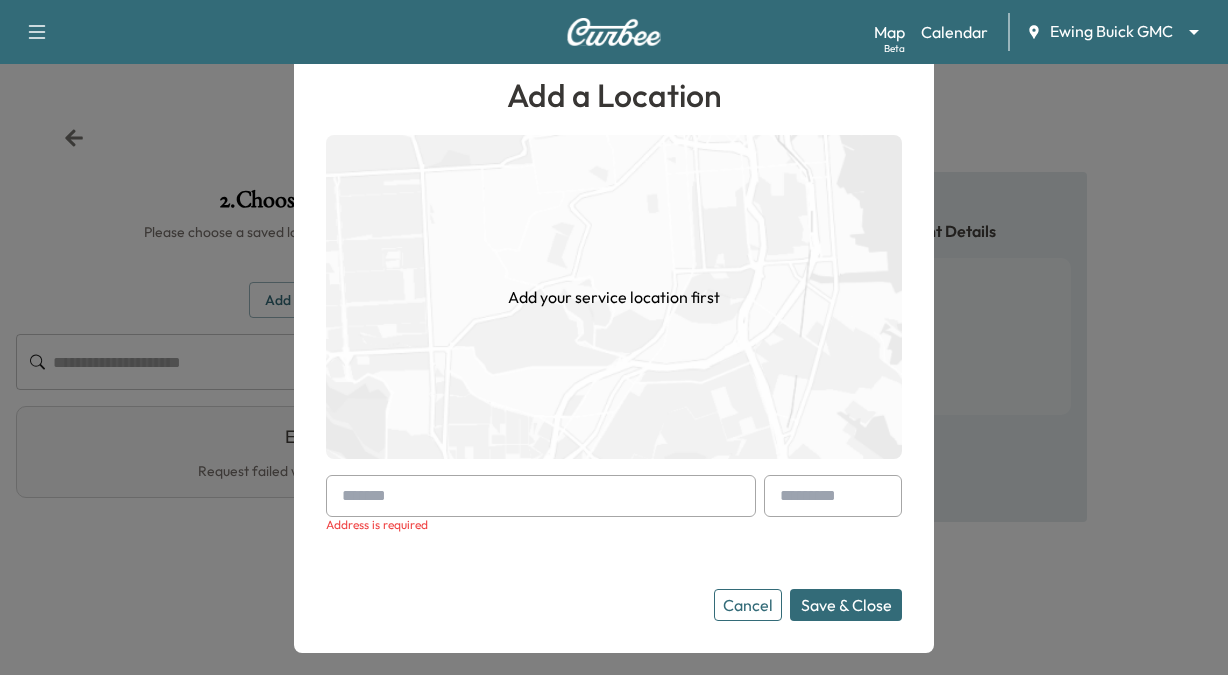 click on "Cancel" at bounding box center (748, 605) 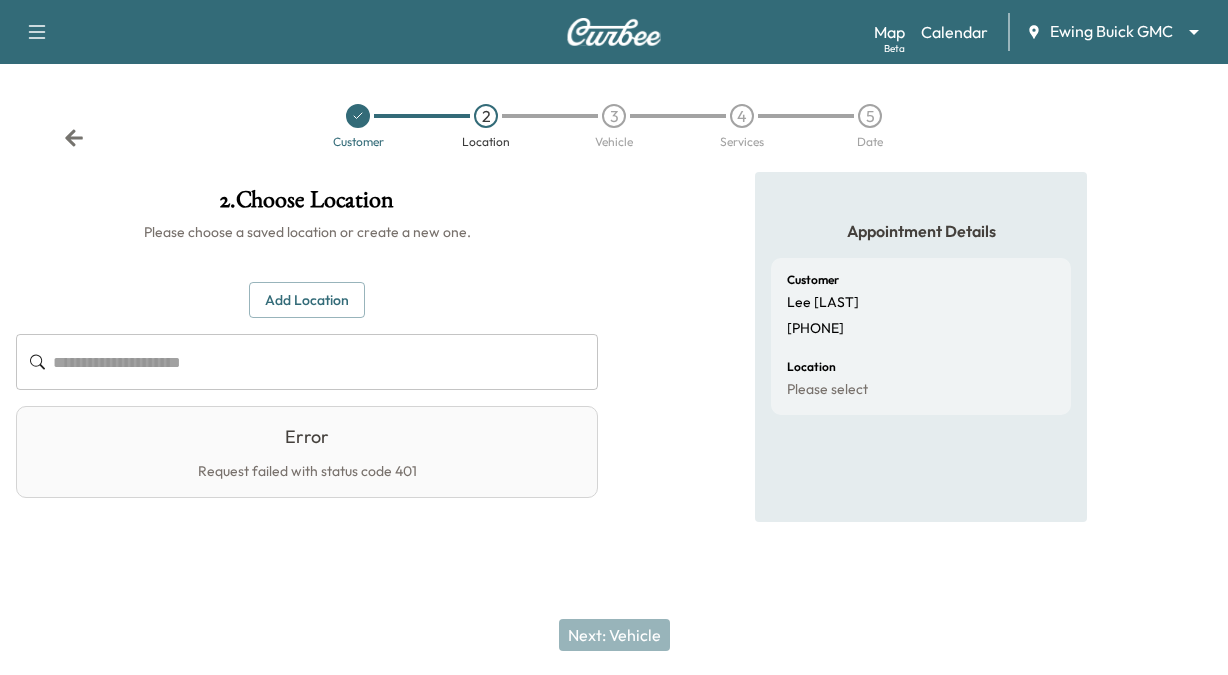 click on "Add Location" at bounding box center (307, 300) 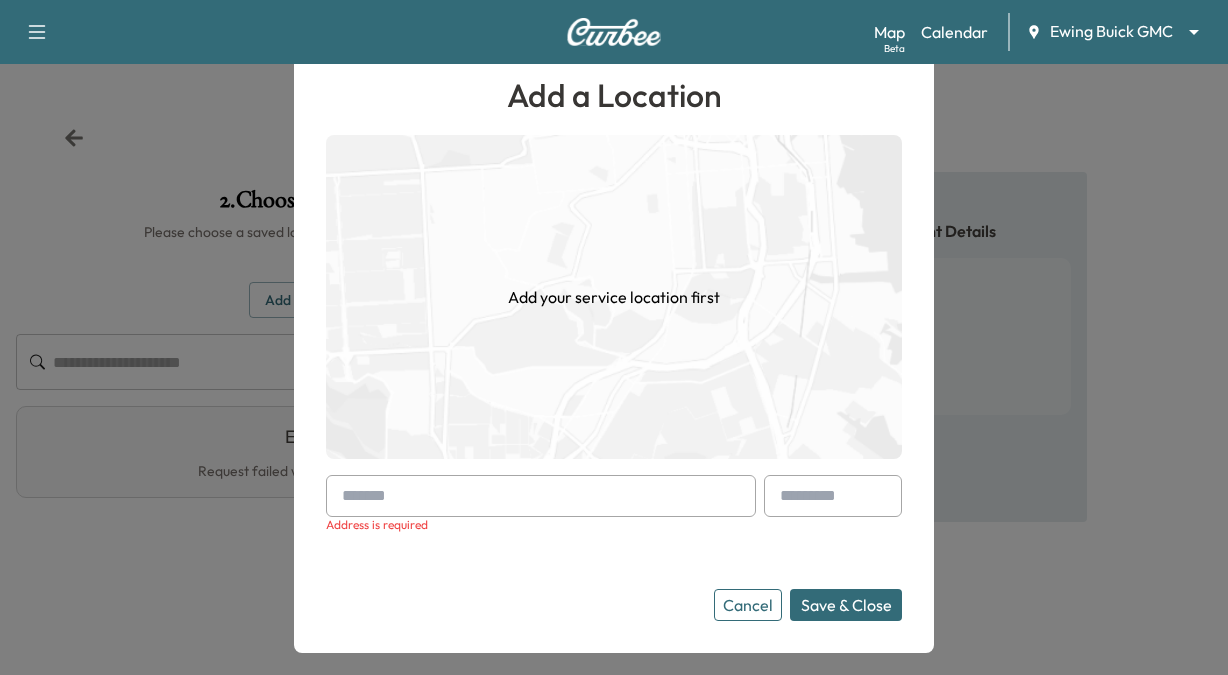 click at bounding box center [541, 496] 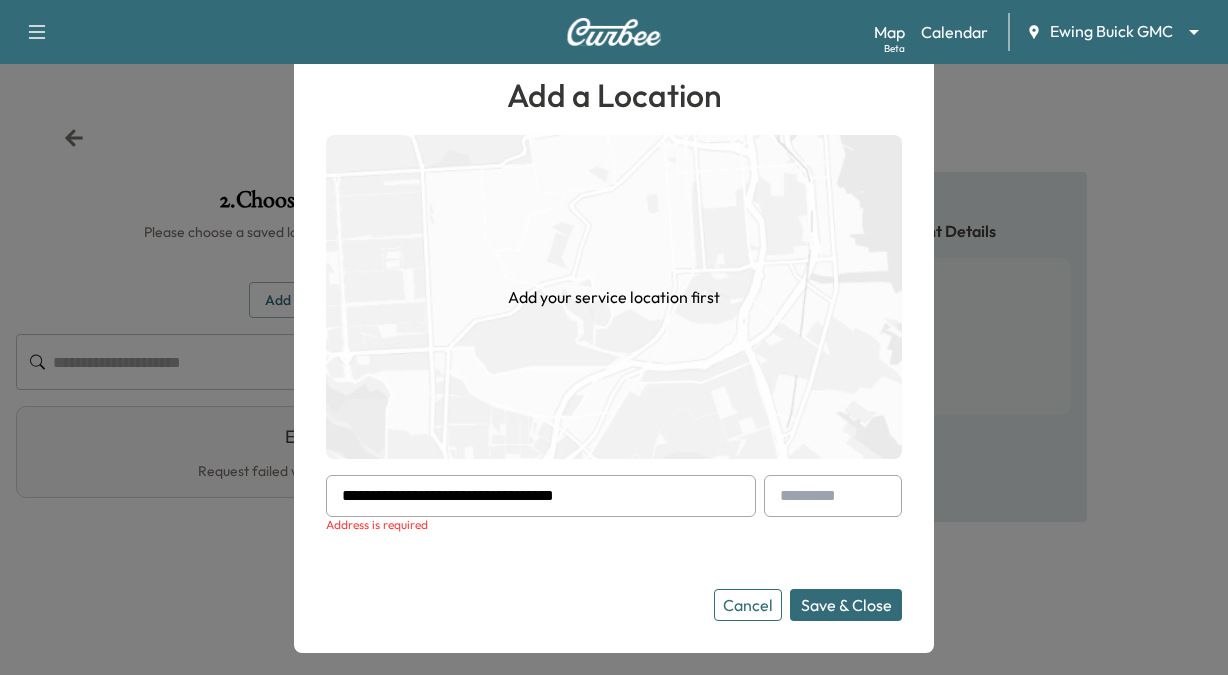 type on "**********" 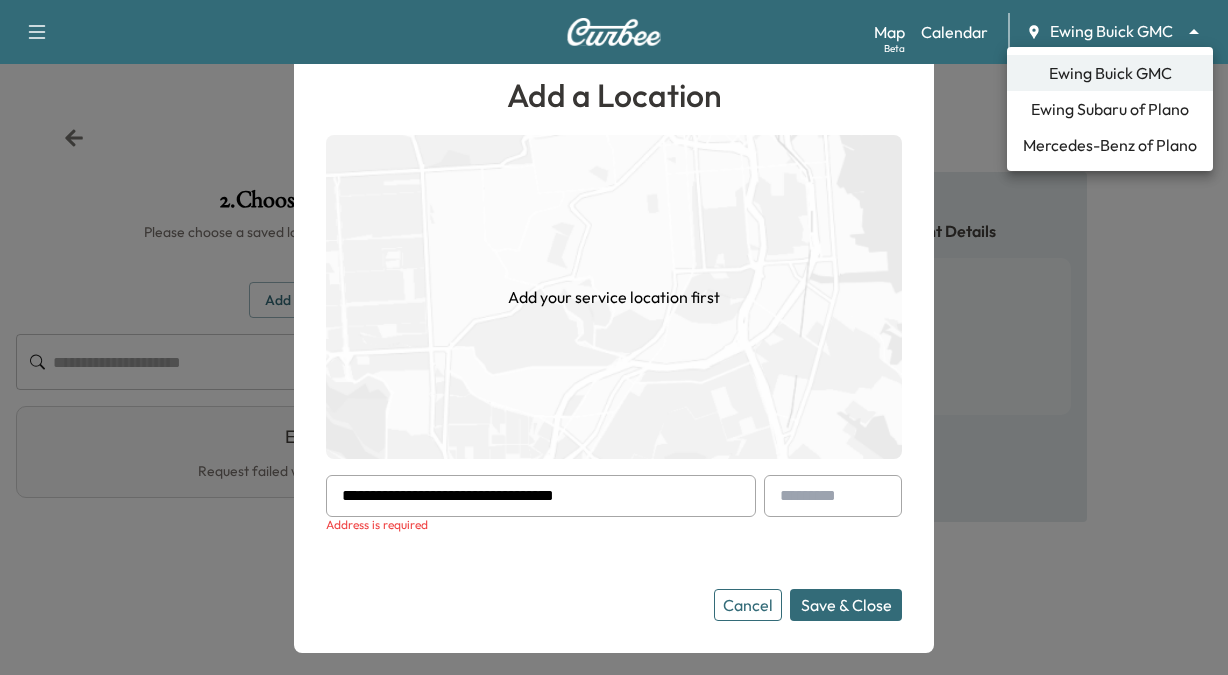 click on "Ewing Buick GMC" at bounding box center (1110, 73) 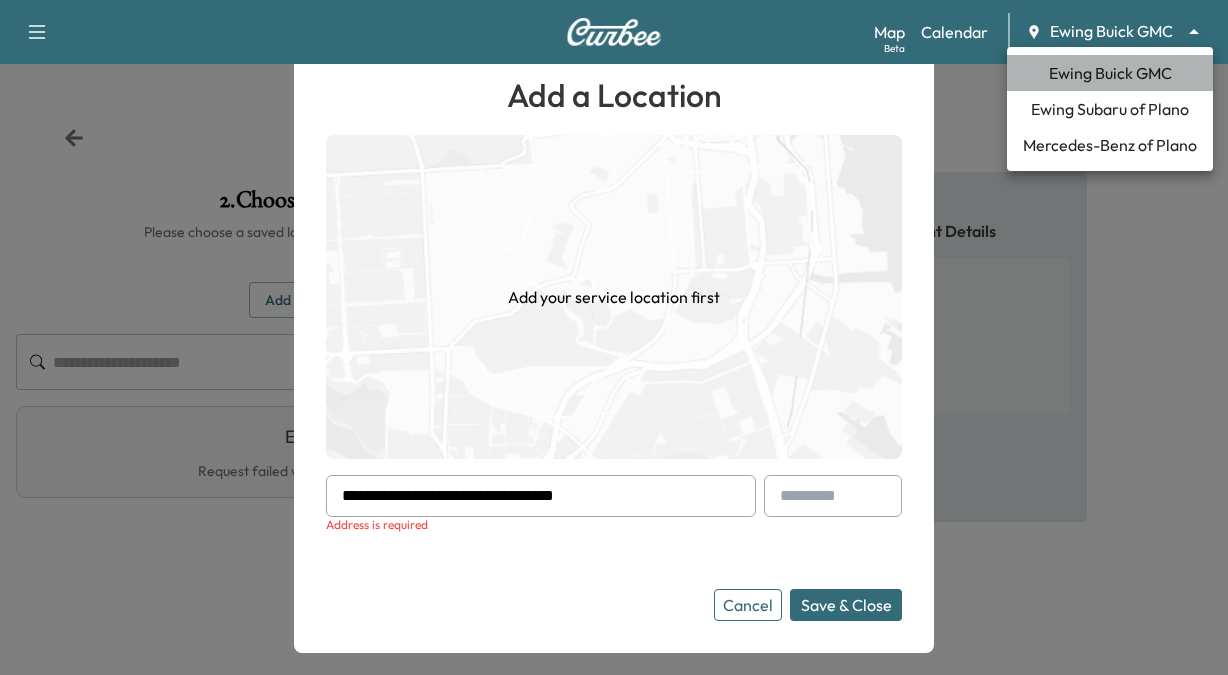 click on "Ewing Buick GMC" at bounding box center (1110, 73) 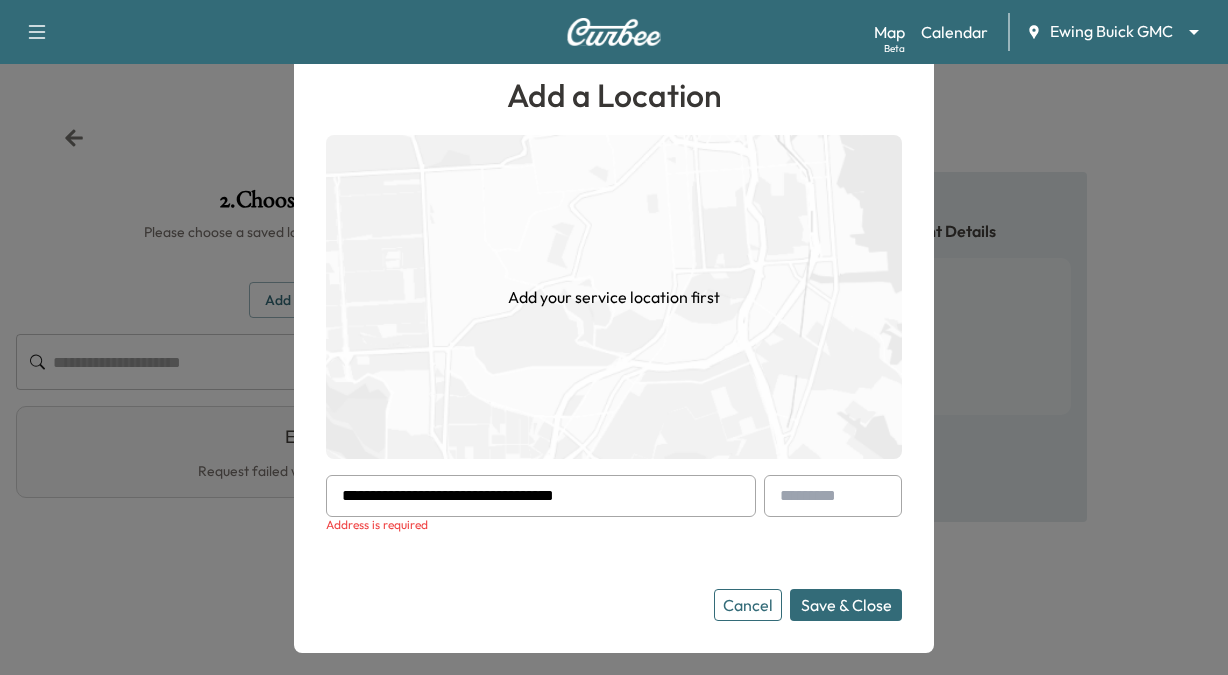 click on "Cancel" at bounding box center [748, 605] 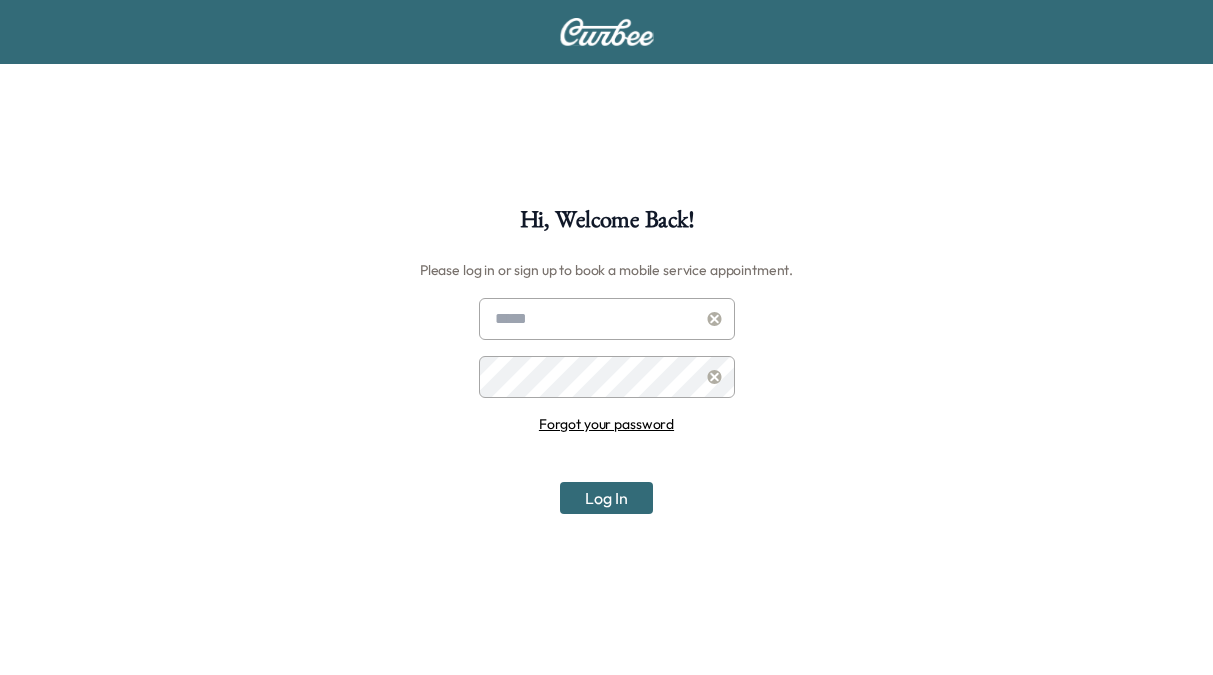 scroll, scrollTop: 0, scrollLeft: 0, axis: both 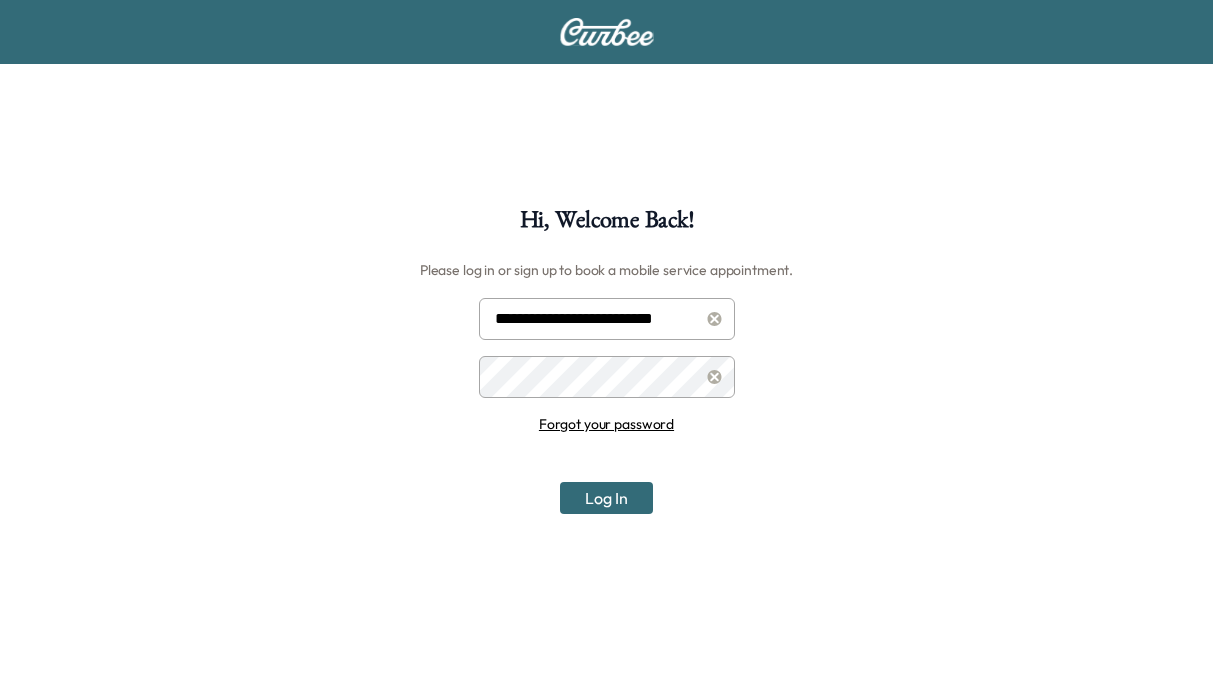click on "Log In" at bounding box center [606, 498] 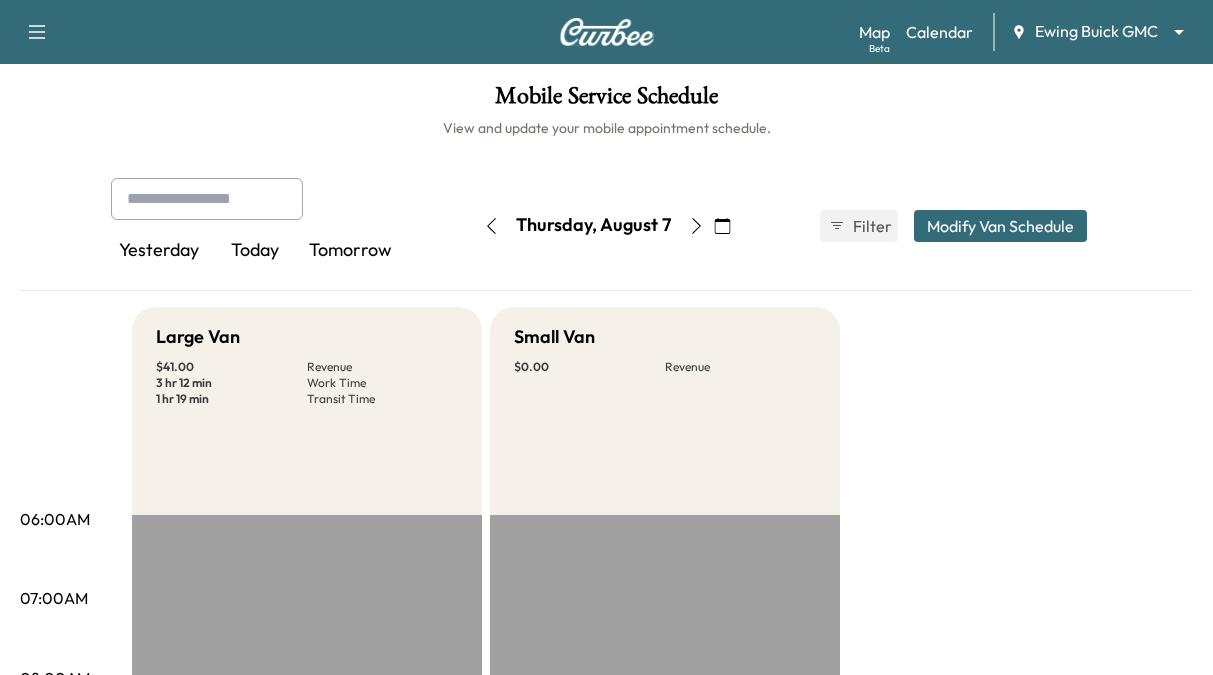 click on "Book New Appointment Support Log Out Map Beta Calendar Ewing Buick GMC ******** ​ Mobile Service Schedule View and update your mobile appointment schedule. Yesterday Today Tomorrow [DAY_OF_WEEK], [MONTH] [DAY] [YEAR] S M T W T F S   27   28   29   30   31   1   2   3   4   5   6   7   8   9   10   11   12   13   14   15   16   17   18   19   20   21   22   23   24   25   26   27   28   29   30   31   1   2   3   4   5 Cancel Done Filter Modify Van Schedule Modify Van Schedule Van Schedule for  [DAY_OF_WEEK], [MONTH] [DAY], [YEAR] *  Schedule modified Shift Start Shift End Small Van 8:00 AM * Start 8:15 AM **** Start Inactive Large Van 8:00 AM * Start 4:00 PM ** Start Inactive Cancel Save & Close 06:00AM 07:00AM 08:00AM 09:00AM 10:00AM 11:00AM 12:00PM 01:00PM 02:00PM 03:00PM 04:00PM 05:00PM 06:00PM 07:00PM 08:00PM 09:00PM 10:00PM Large Van $ 41.00 Revenue 3 hr 12 min Work Time 1 hr 19 min Transit Time Travel [LAST]   [LAST] [NUMBER] [STREET], [CITY], [STATE] [POSTAL_CODE], [COUNTRY]   $ 41.00 8:08 am  -  9:32 am Travel [FIRST]   [LAST]" at bounding box center [606, 337] 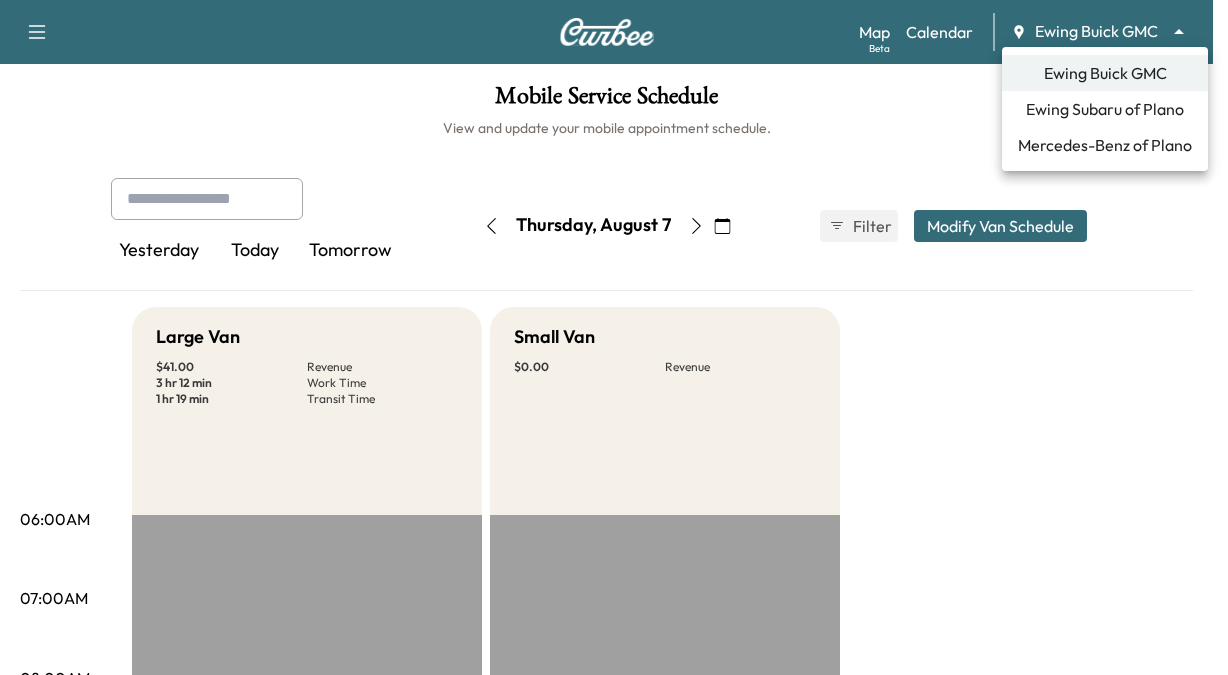 click at bounding box center (614, 337) 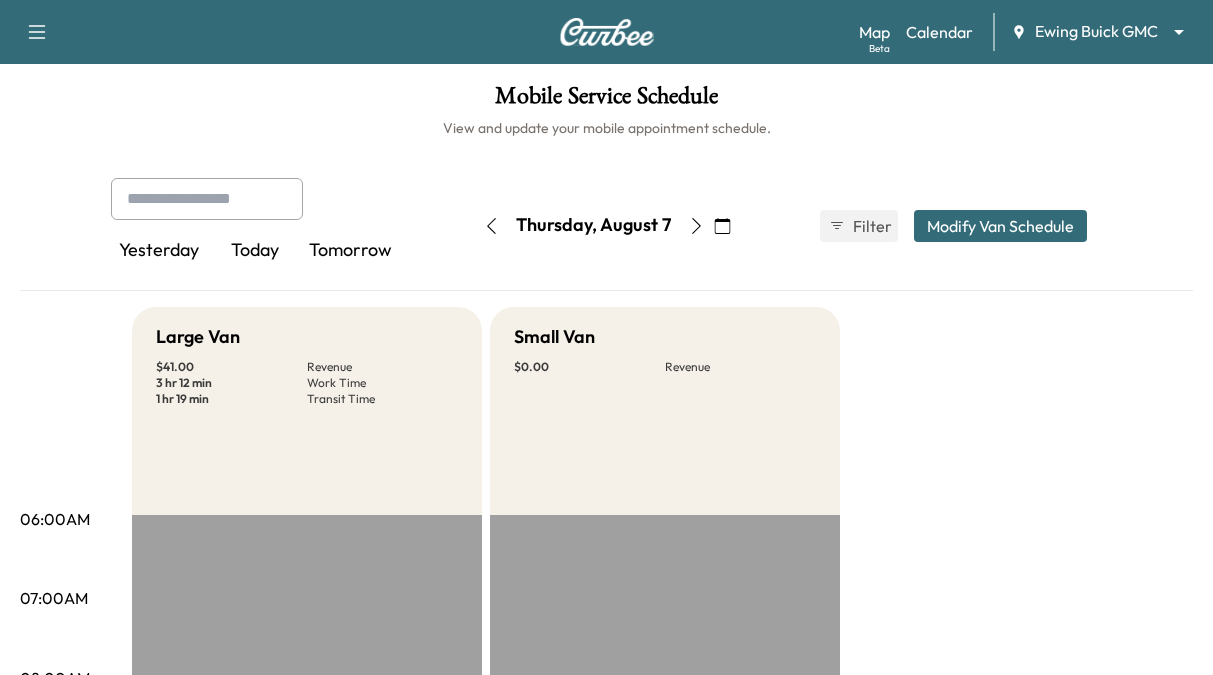 click on "Yesterday" at bounding box center (159, 251) 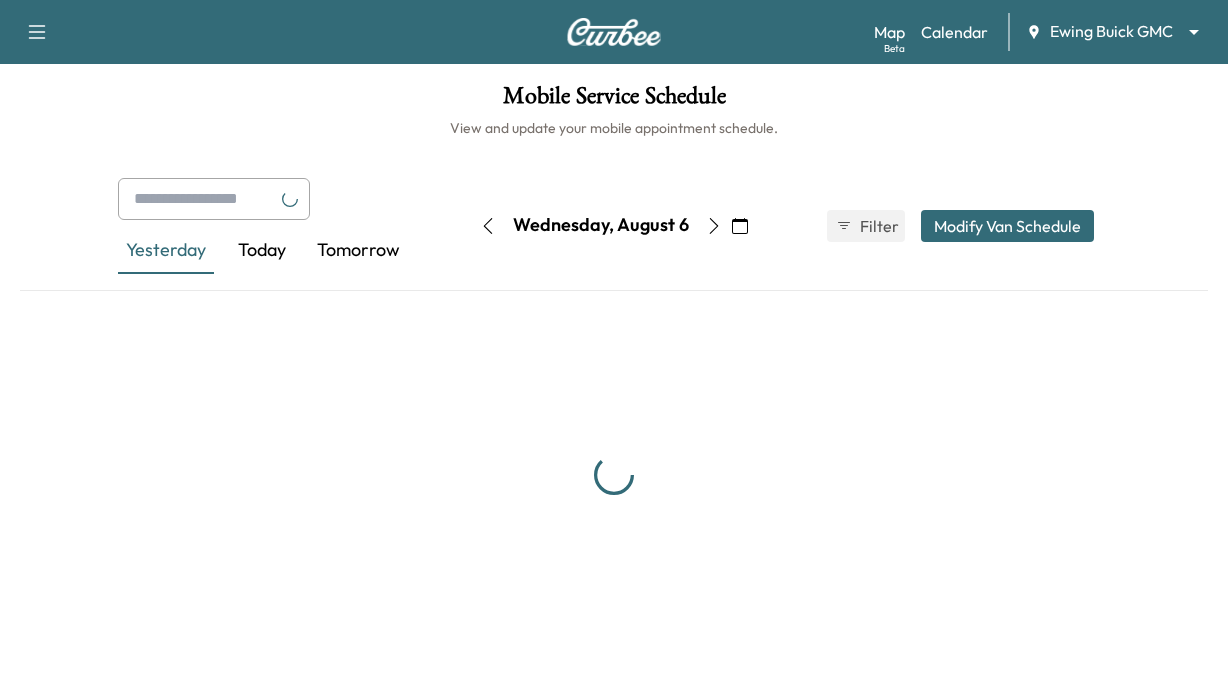 click at bounding box center [214, 199] 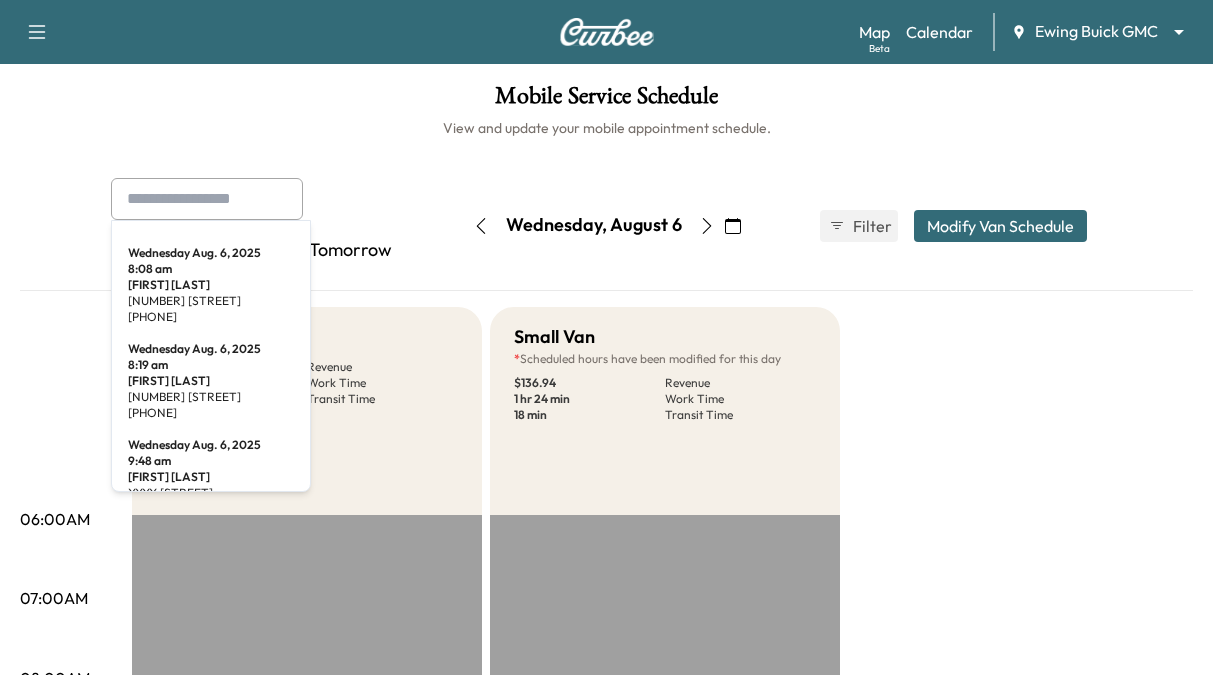 paste on "**********" 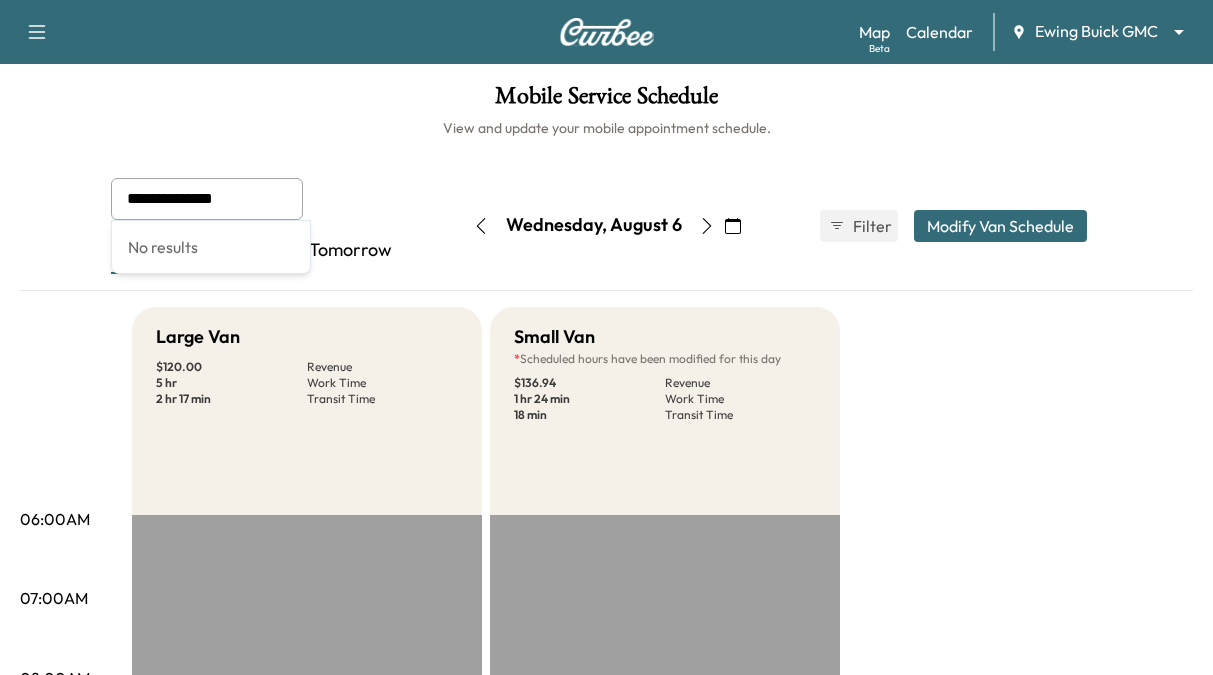 type on "**********" 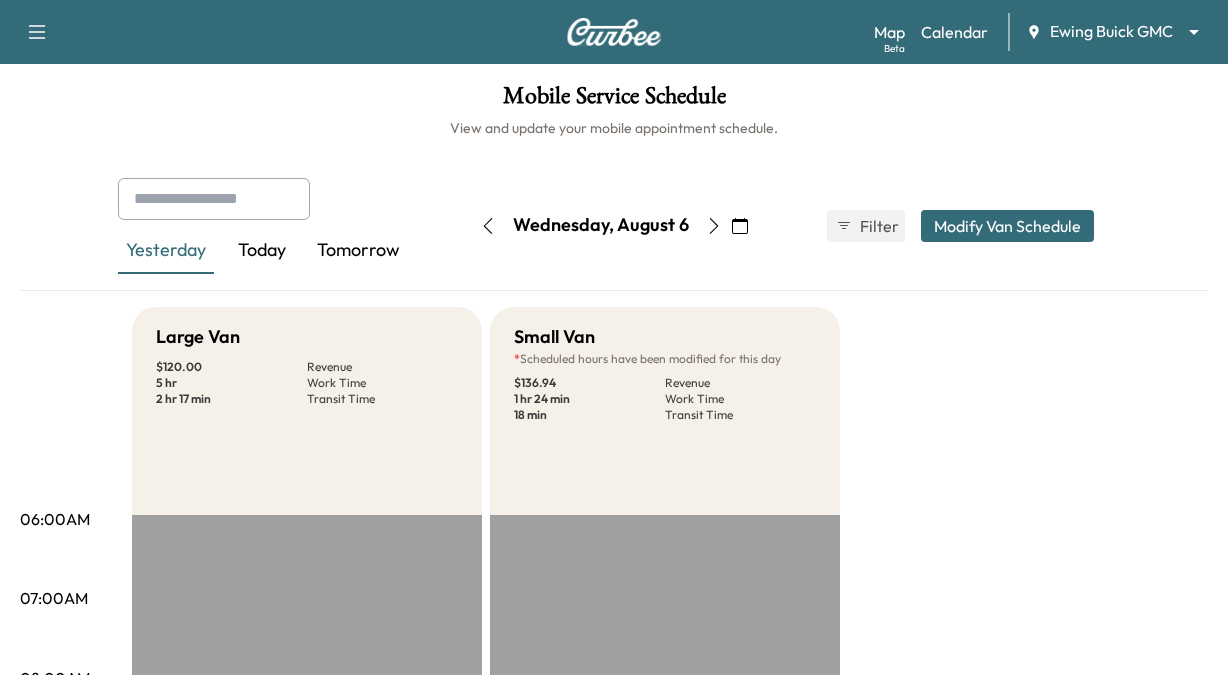 click on "Book New Appointment Support Log Out Map Beta Calendar Ewing Buick GMC ******** ​ Mobile Service Schedule View and update your mobile appointment schedule. Yesterday Today Tomorrow [DAY_OF_WEEK], [MONTH] [DAY] [YEAR] S M T W T F S   27   28   29   30   31   1   2   3   4   5   6   7   8   9   10   11   12   13   14   15   16   17   18   19   20   21   22   23   24   25   26   27   28   29   30   31   1   2   3   4   5 Cancel Done Filter Modify Van Schedule Modify Van Schedule Van Schedule for  [DAY_OF_WEEK], [MONTH] [DAY], [YEAR] *  Schedule modified Shift Start Shift End Small Van *  Original Shift:   8:00 AM   -  8:15 AM 8:00 AM * Start 10:00 AM ** Start Inactive Last Modified by  [FIRST] [LAST]  @   2:35 PM  on [MONTH] [DAY], [YEAR] Large Van 8:00 AM * Start 4:00 PM ** Start Inactive Cancel Save & Close 06:00AM 07:00AM 08:00AM 09:00AM 10:00AM 11:00AM 12:00PM 01:00PM 02:00PM 03:00PM 04:00PM 05:00PM 06:00PM 07:00PM 08:00PM 09:00PM 10:00PM Large Van $ 120.00 Revenue 5 hr Work Time 2 hr 17 min Transit Time Travel [FIRST]" at bounding box center (614, 337) 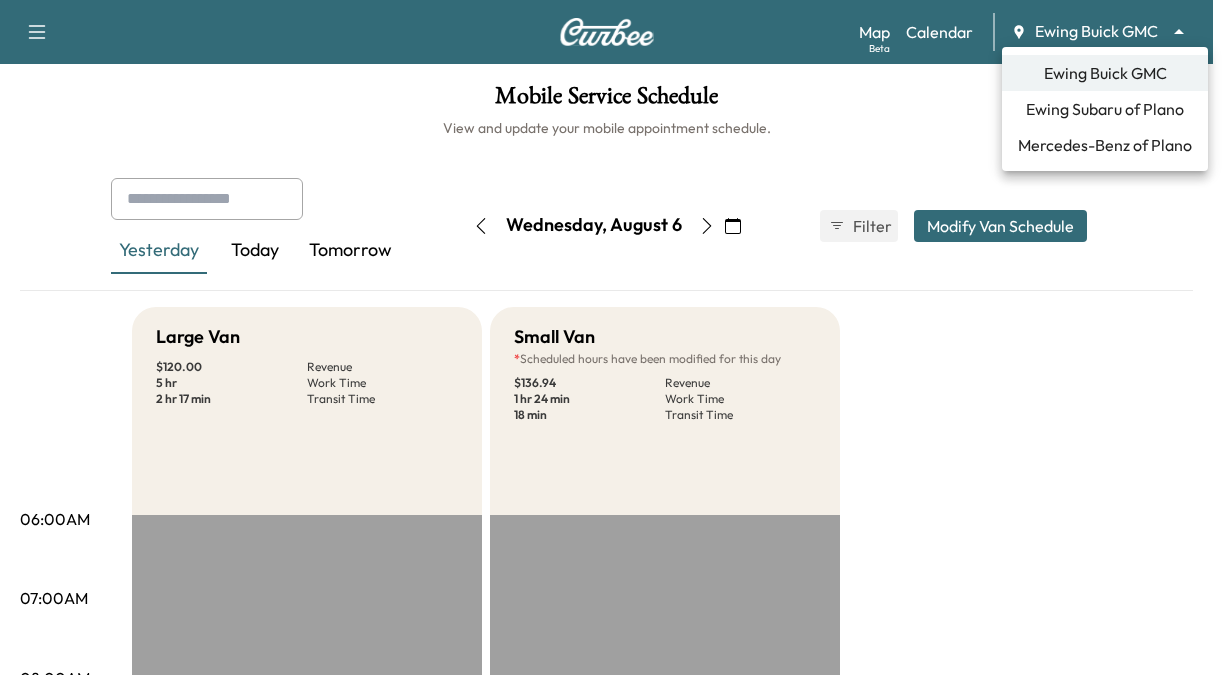 click on "Ewing Buick GMC" at bounding box center [1105, 73] 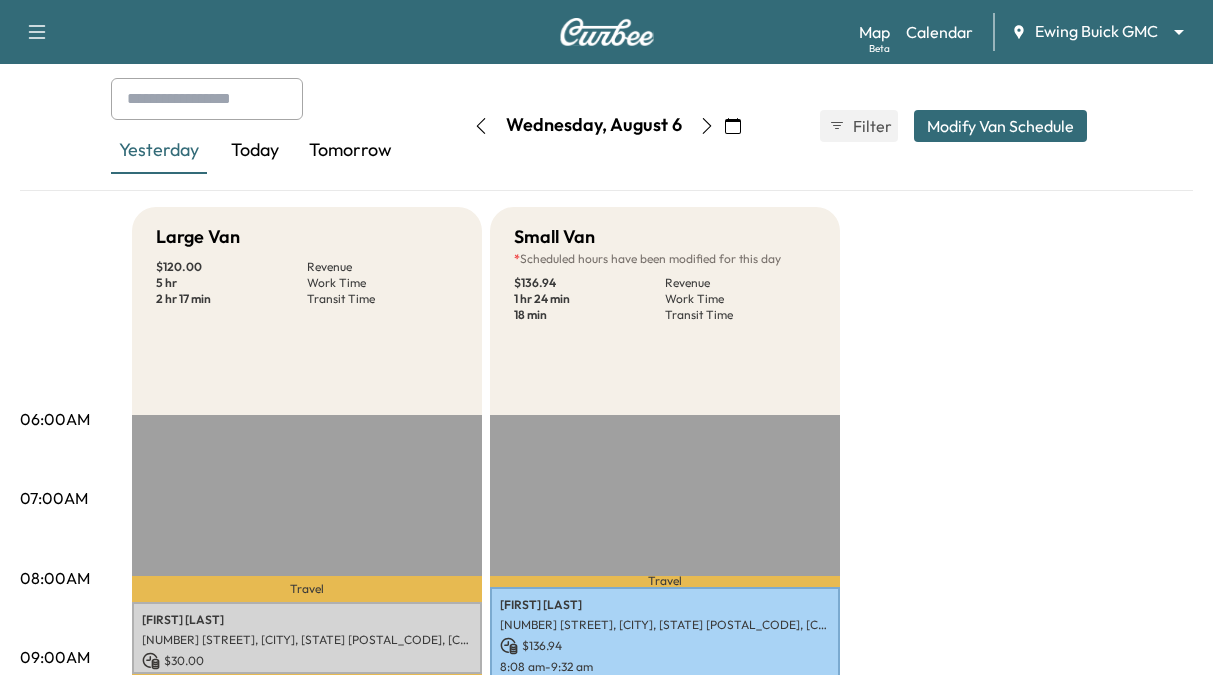scroll, scrollTop: 0, scrollLeft: 0, axis: both 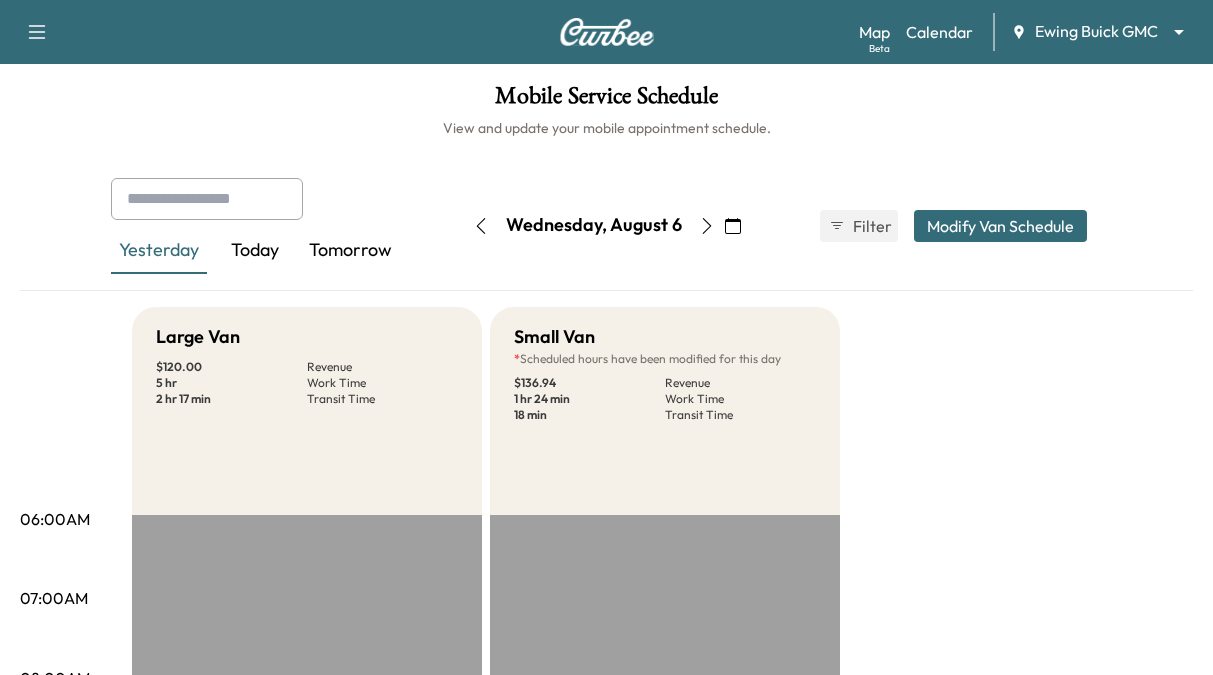 click at bounding box center (37, 32) 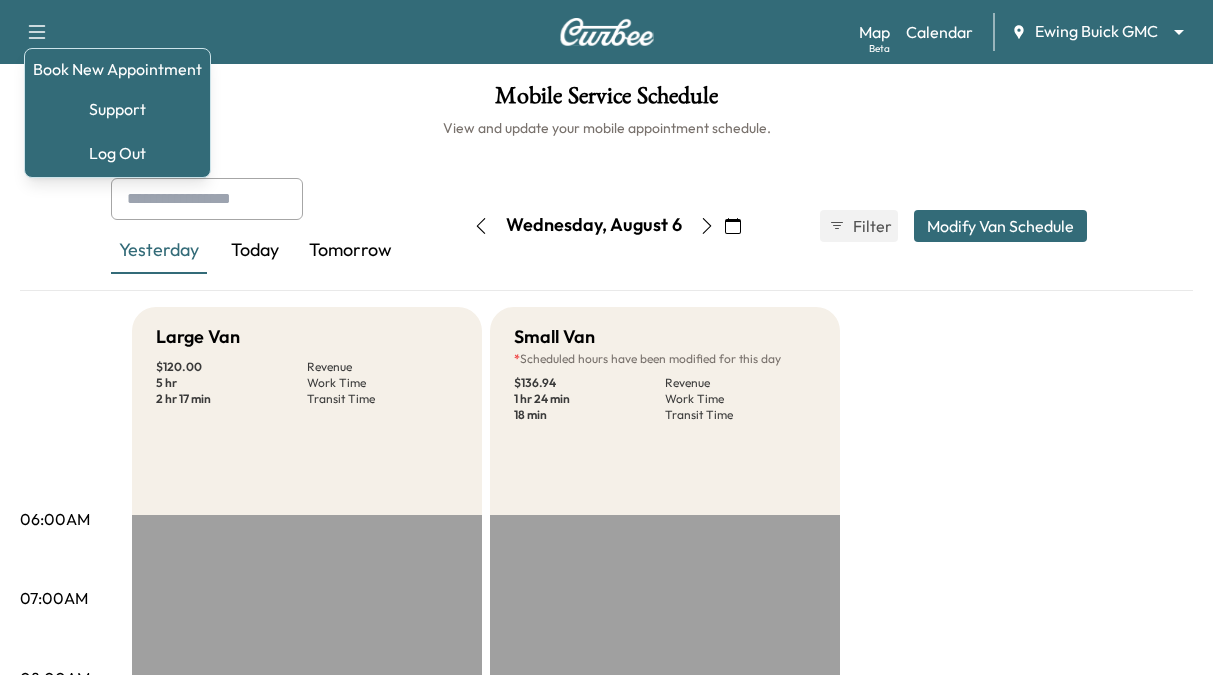 click on "Book New Appointment Support Log Out" at bounding box center [117, 113] 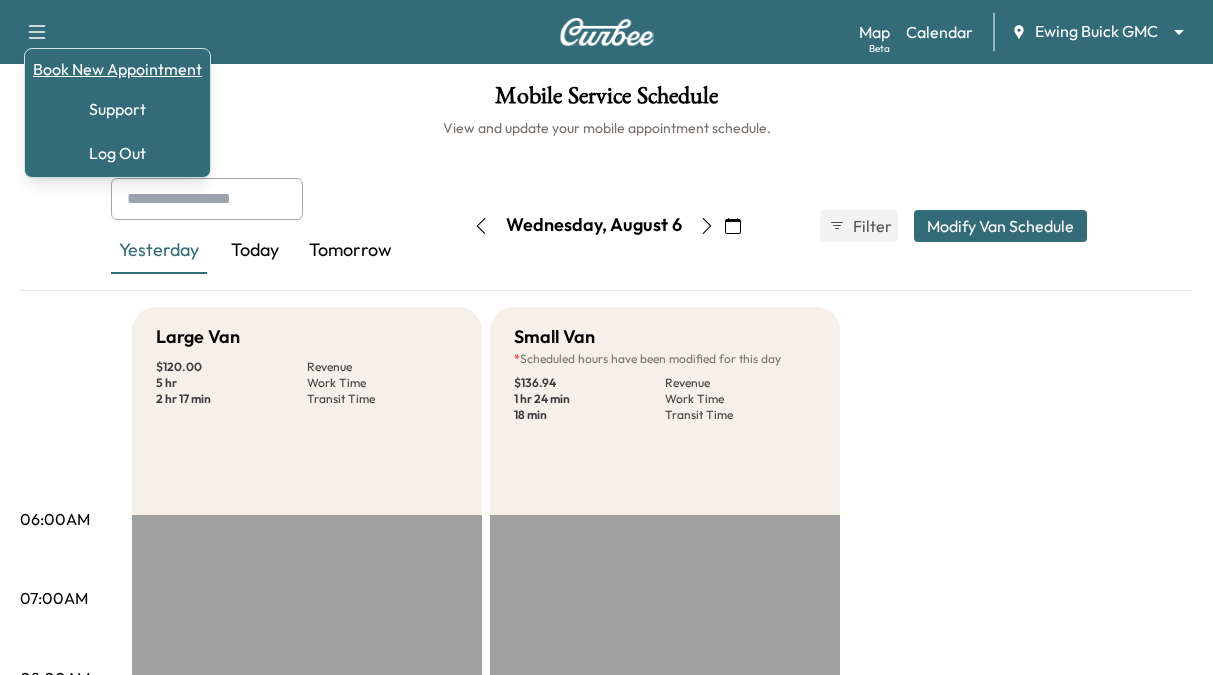 click on "Book New Appointment" at bounding box center (117, 69) 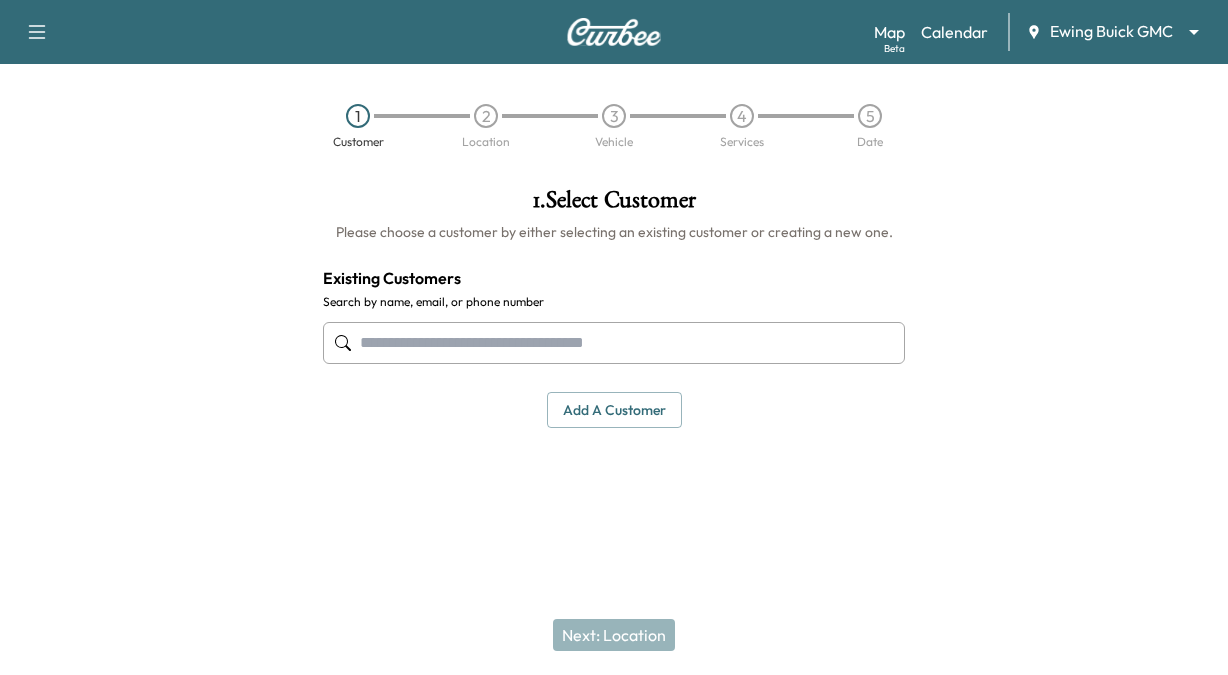click at bounding box center (614, 343) 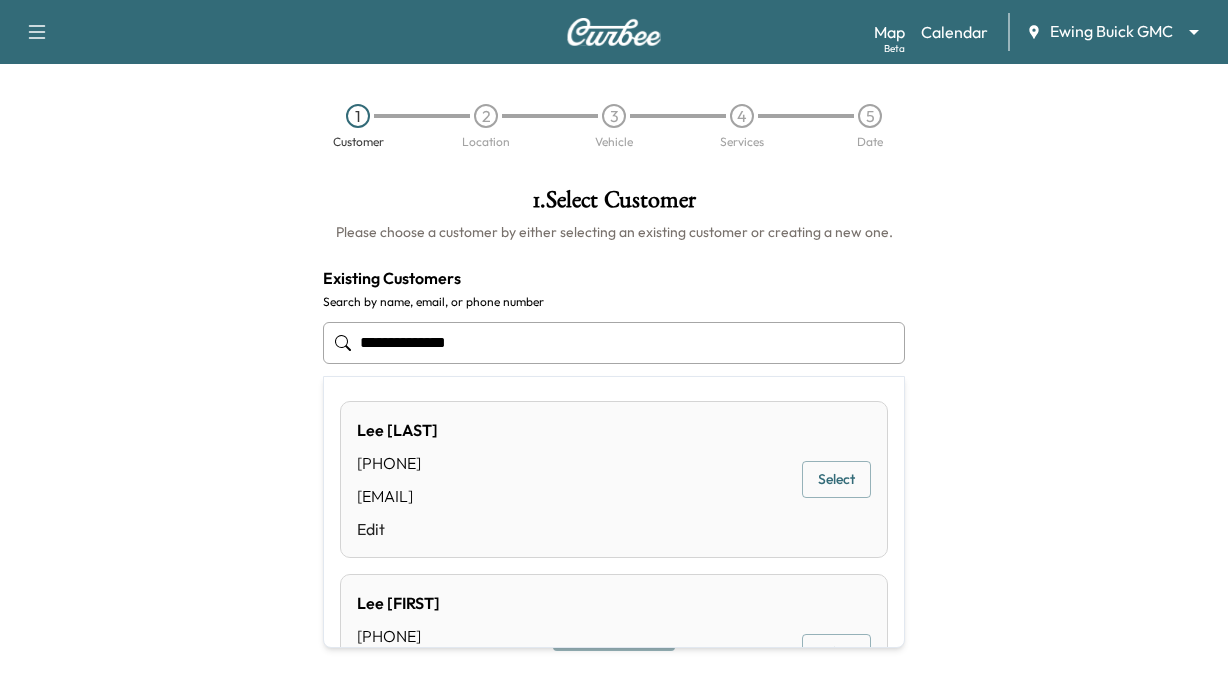 click on "Select" at bounding box center [836, 479] 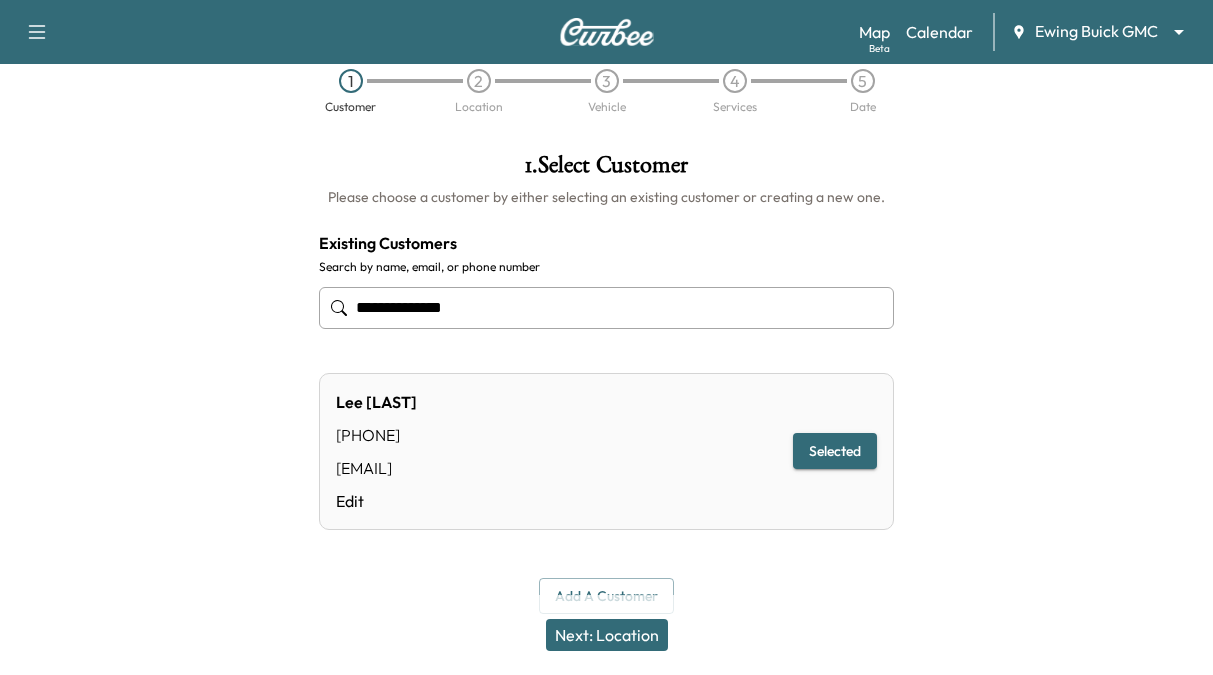 scroll, scrollTop: 54, scrollLeft: 0, axis: vertical 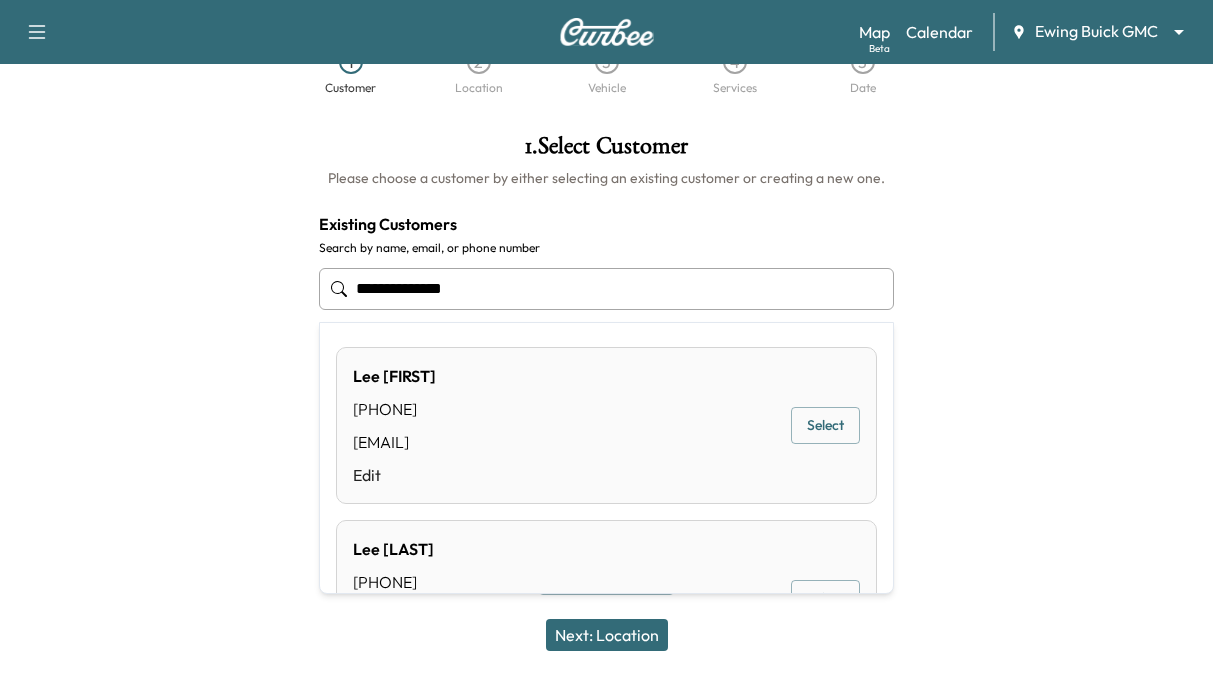 drag, startPoint x: 515, startPoint y: 295, endPoint x: -56, endPoint y: 230, distance: 574.68774 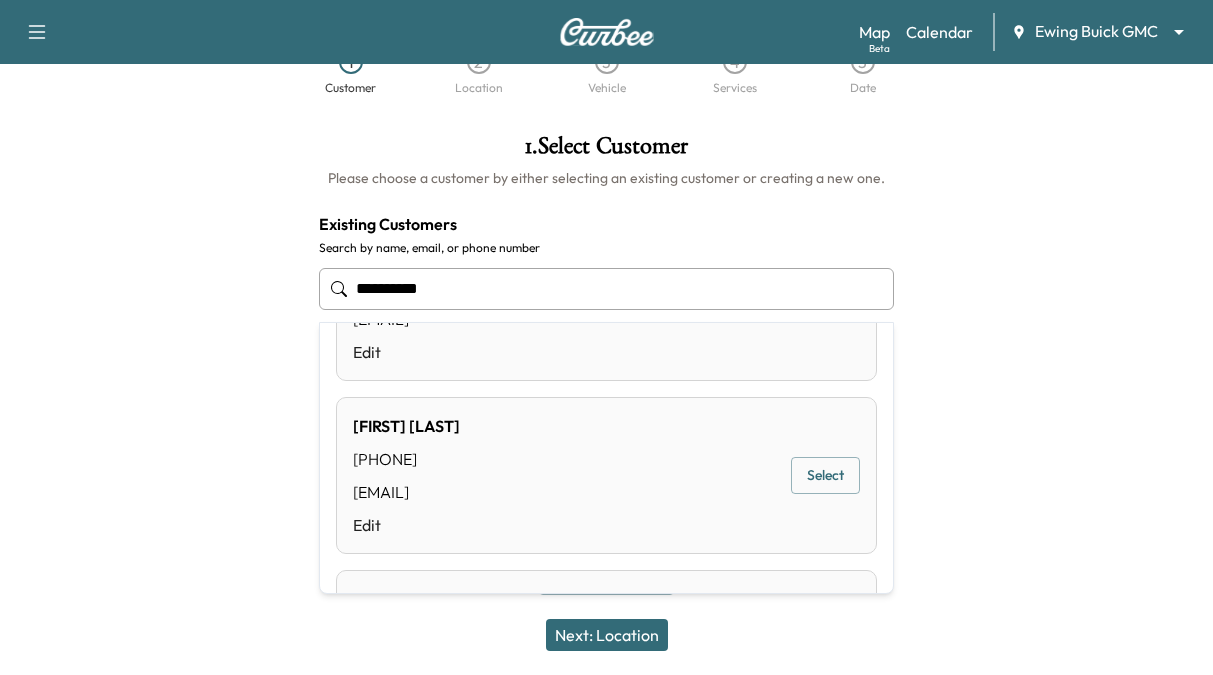 scroll, scrollTop: 0, scrollLeft: 0, axis: both 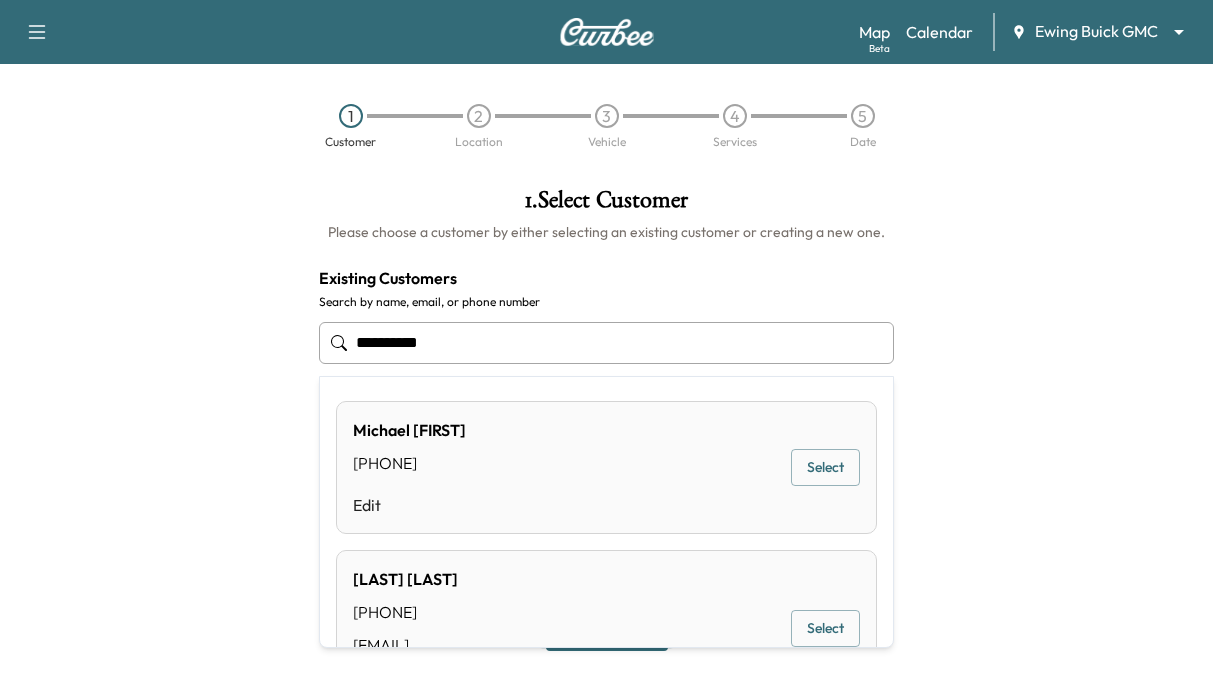 drag, startPoint x: 476, startPoint y: 354, endPoint x: -22, endPoint y: 279, distance: 503.61594 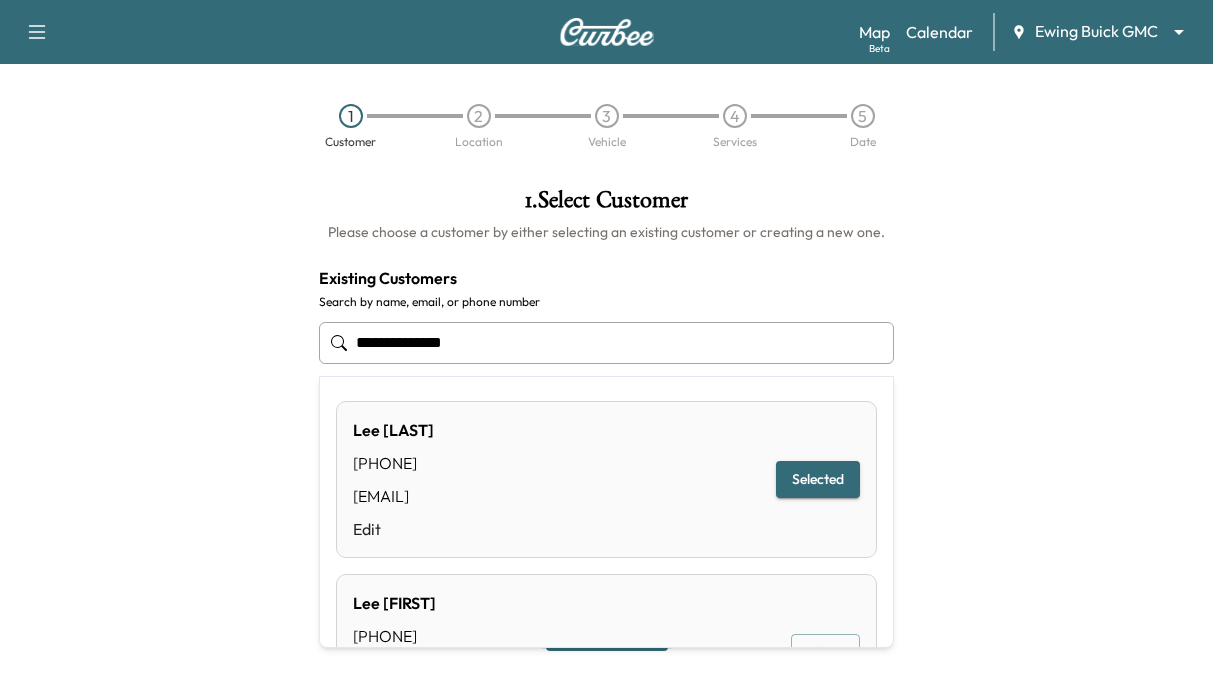 drag, startPoint x: 461, startPoint y: 341, endPoint x: 106, endPoint y: 355, distance: 355.27594 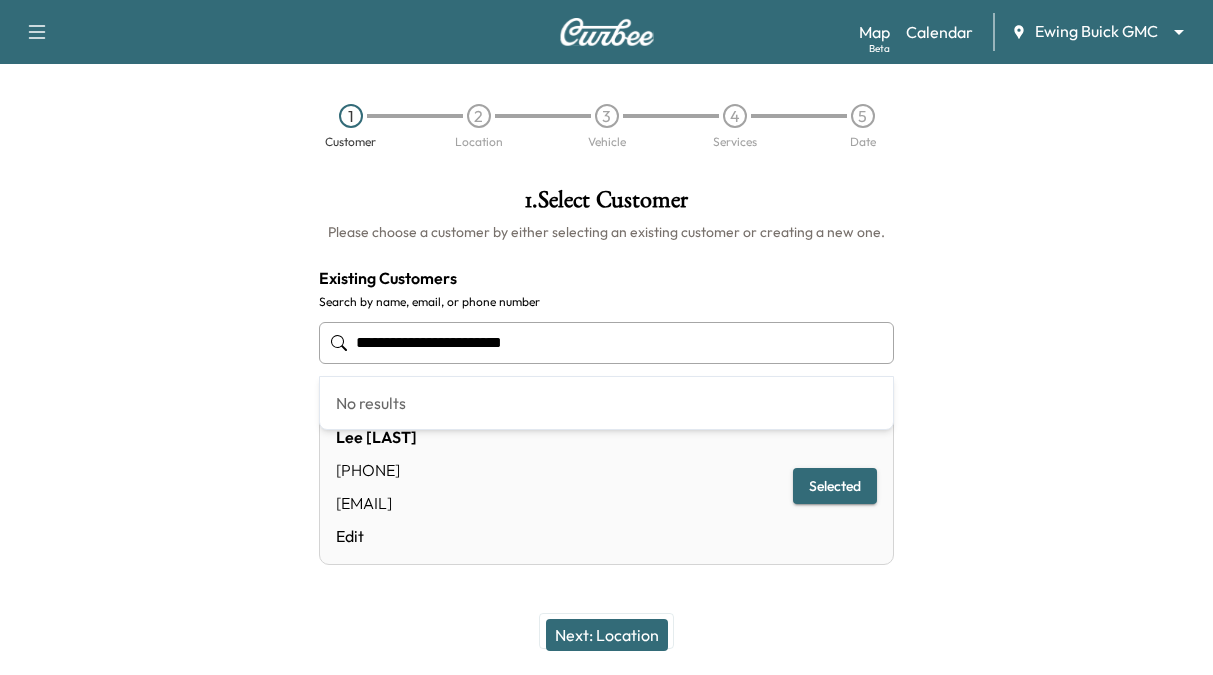 drag, startPoint x: 554, startPoint y: 353, endPoint x: 214, endPoint y: 357, distance: 340.02353 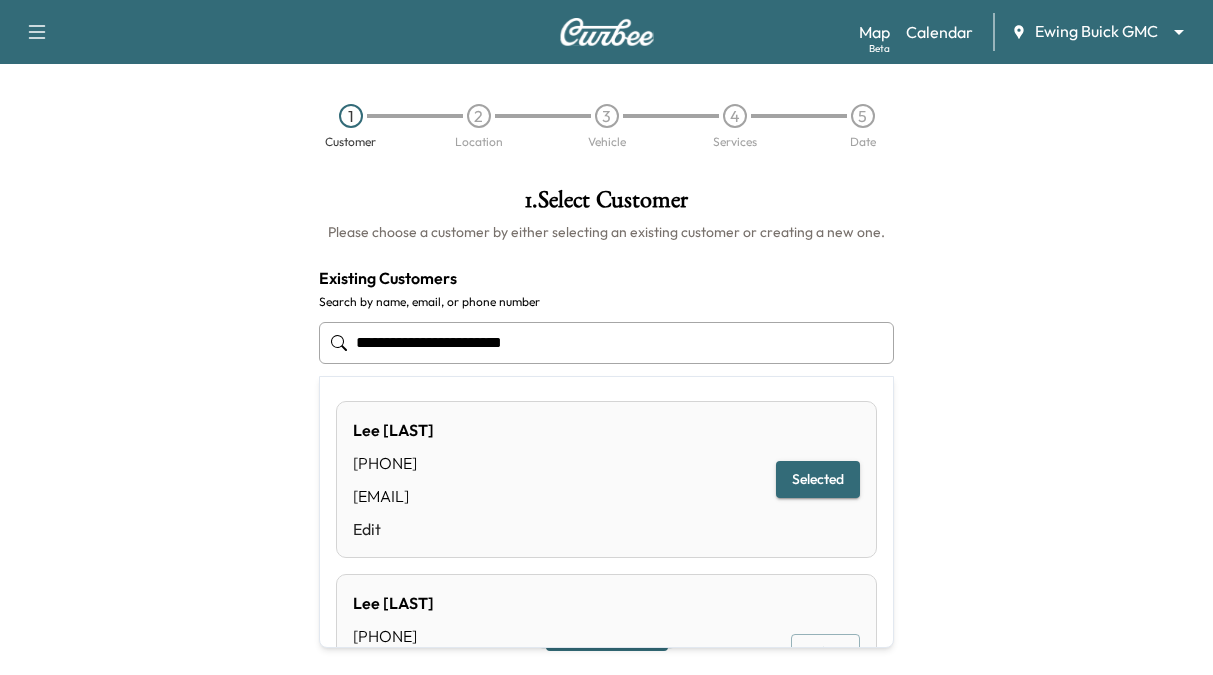 type on "**********" 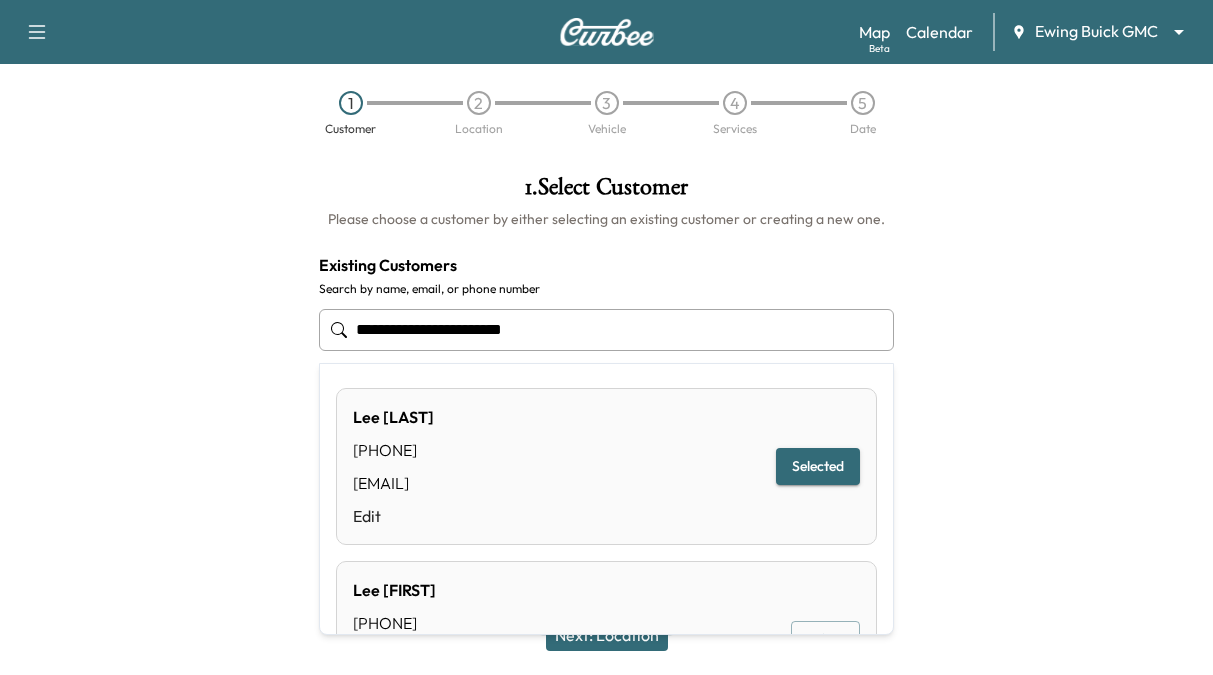 scroll, scrollTop: 54, scrollLeft: 0, axis: vertical 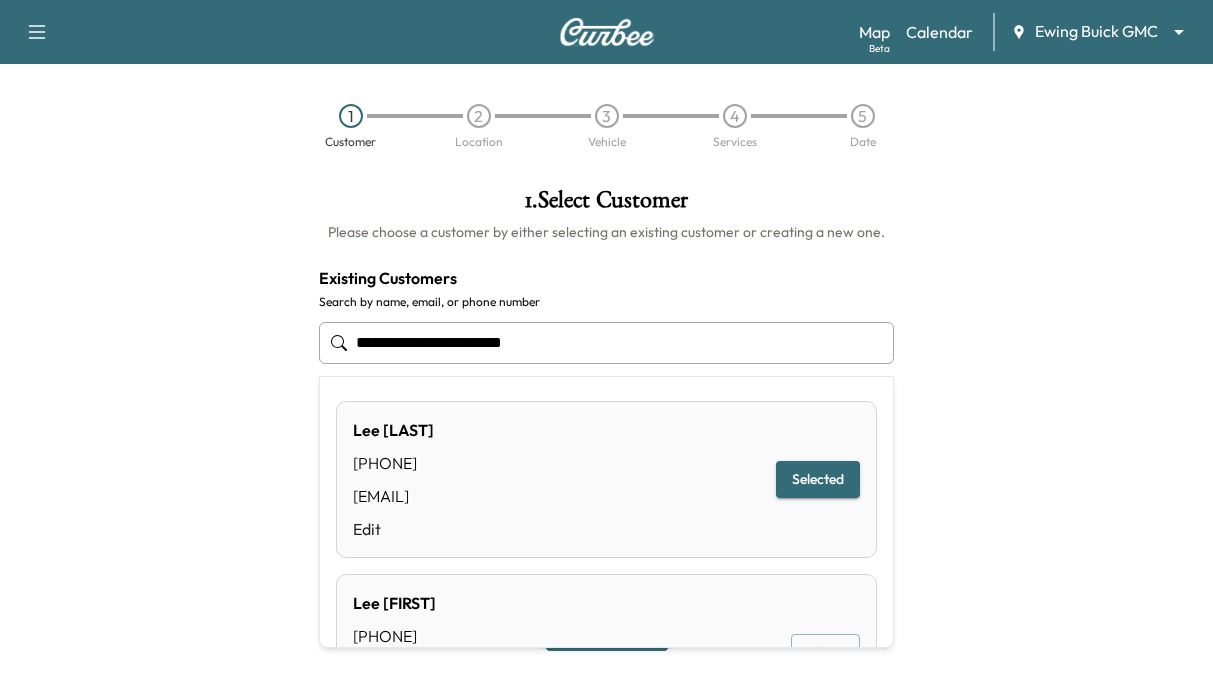 drag, startPoint x: -56, startPoint y: 362, endPoint x: -56, endPoint y: 351, distance: 11 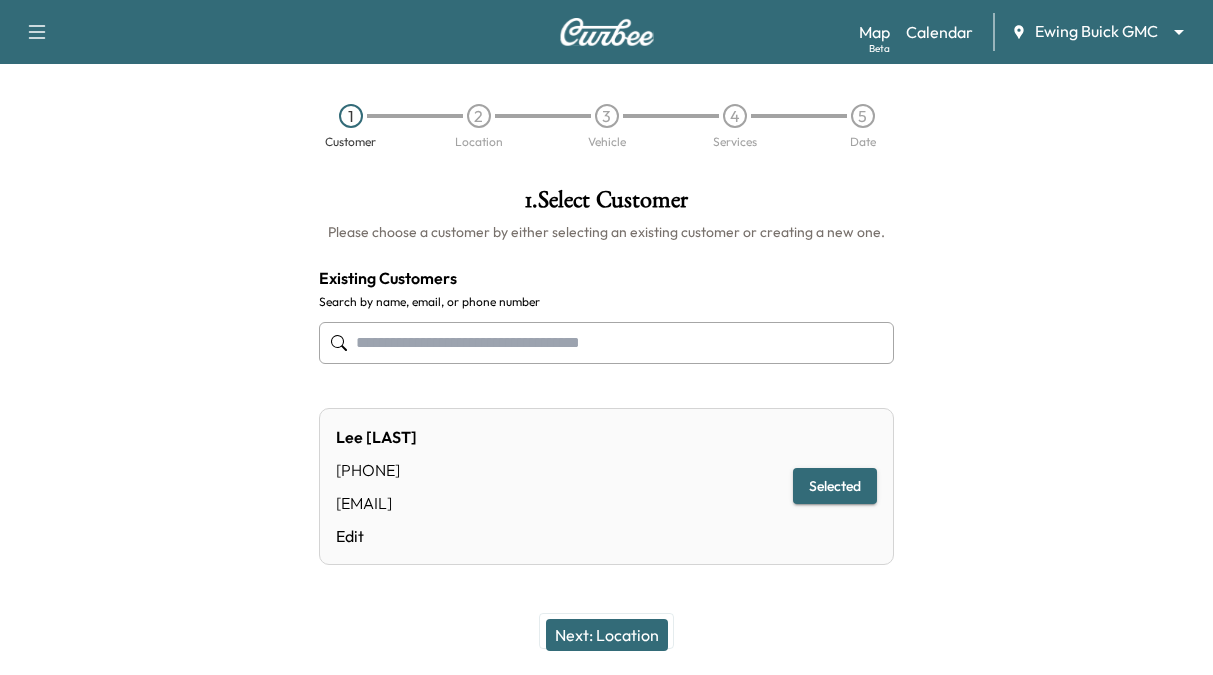 click at bounding box center (606, 343) 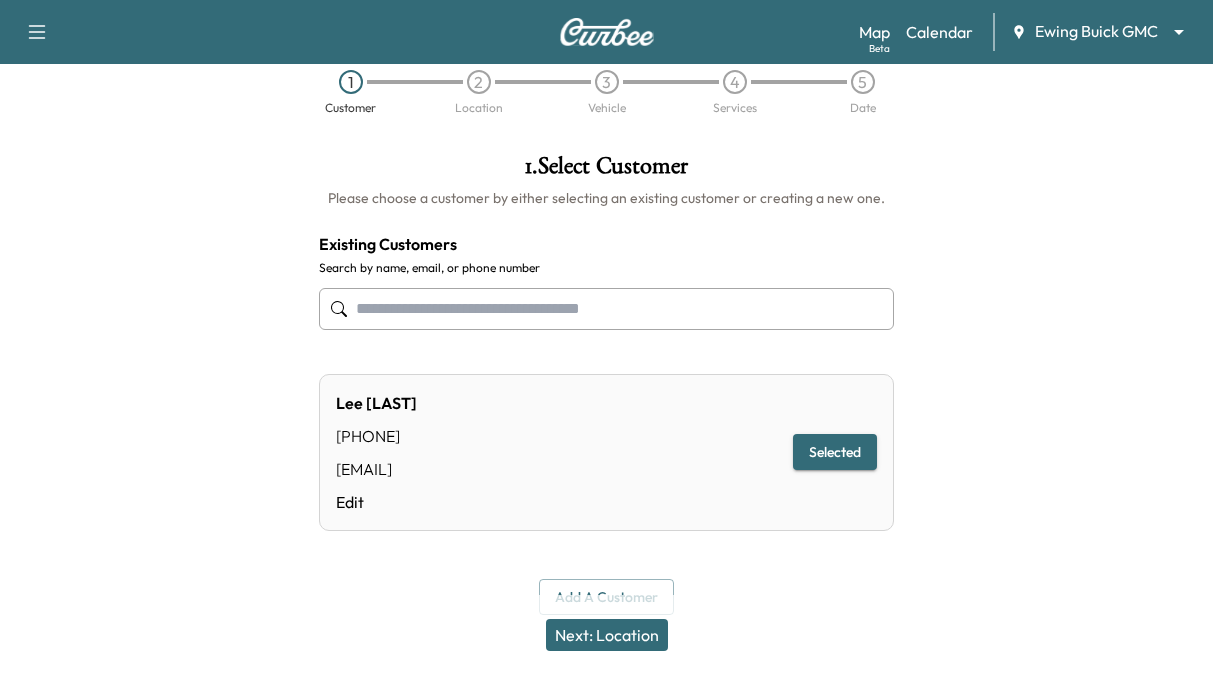scroll, scrollTop: 0, scrollLeft: 0, axis: both 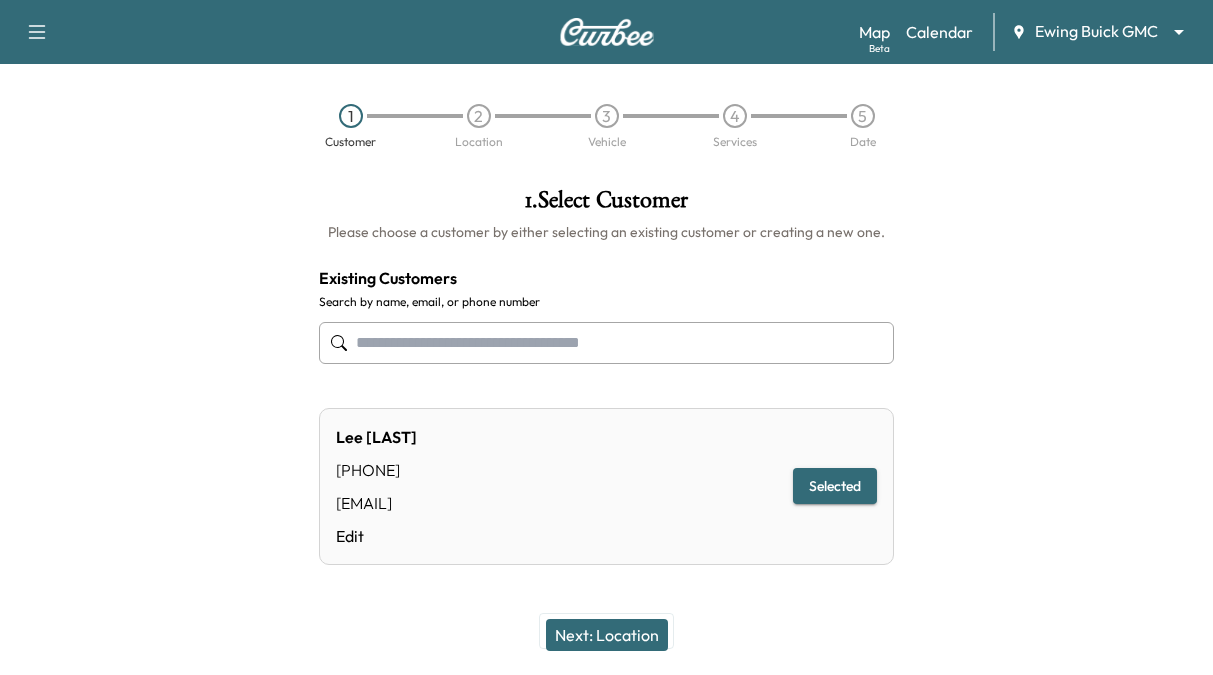 type on "**********" 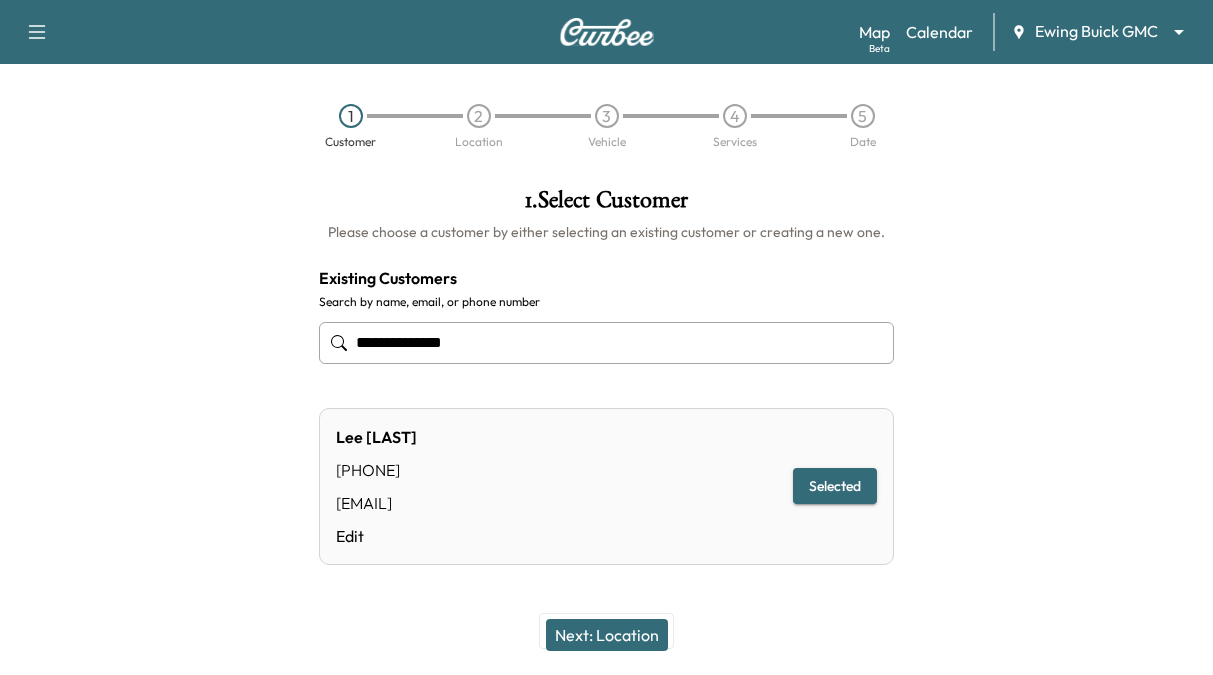 click 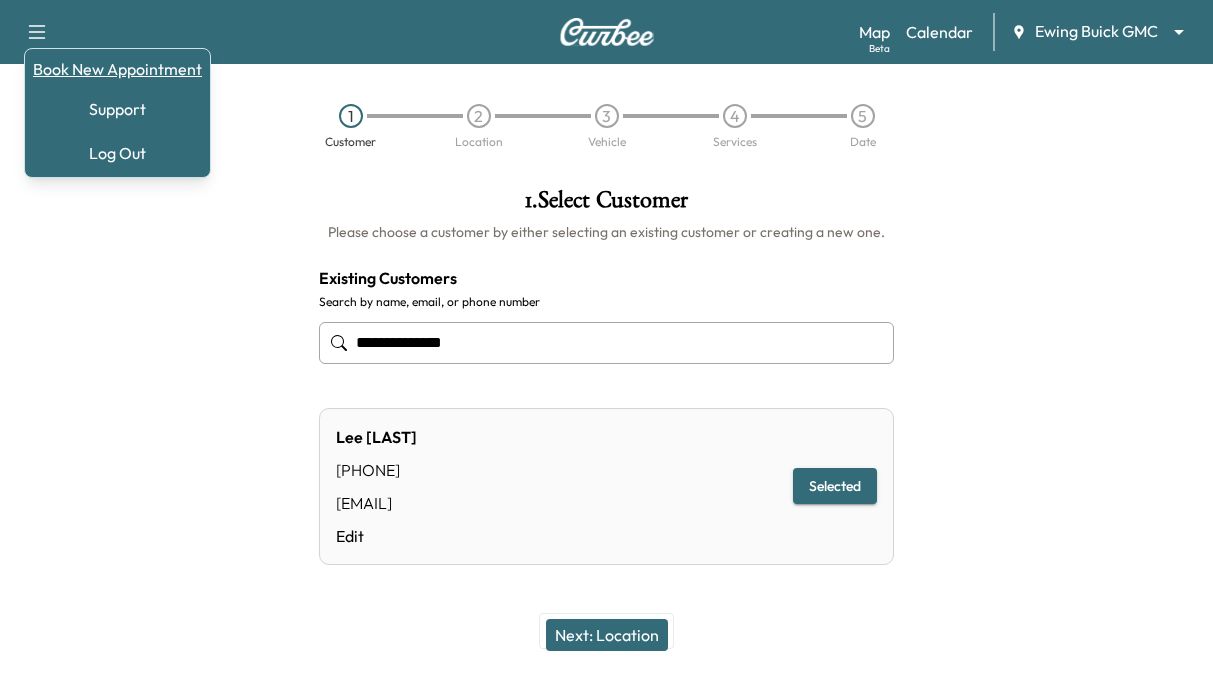 click on "Book New Appointment" at bounding box center [117, 69] 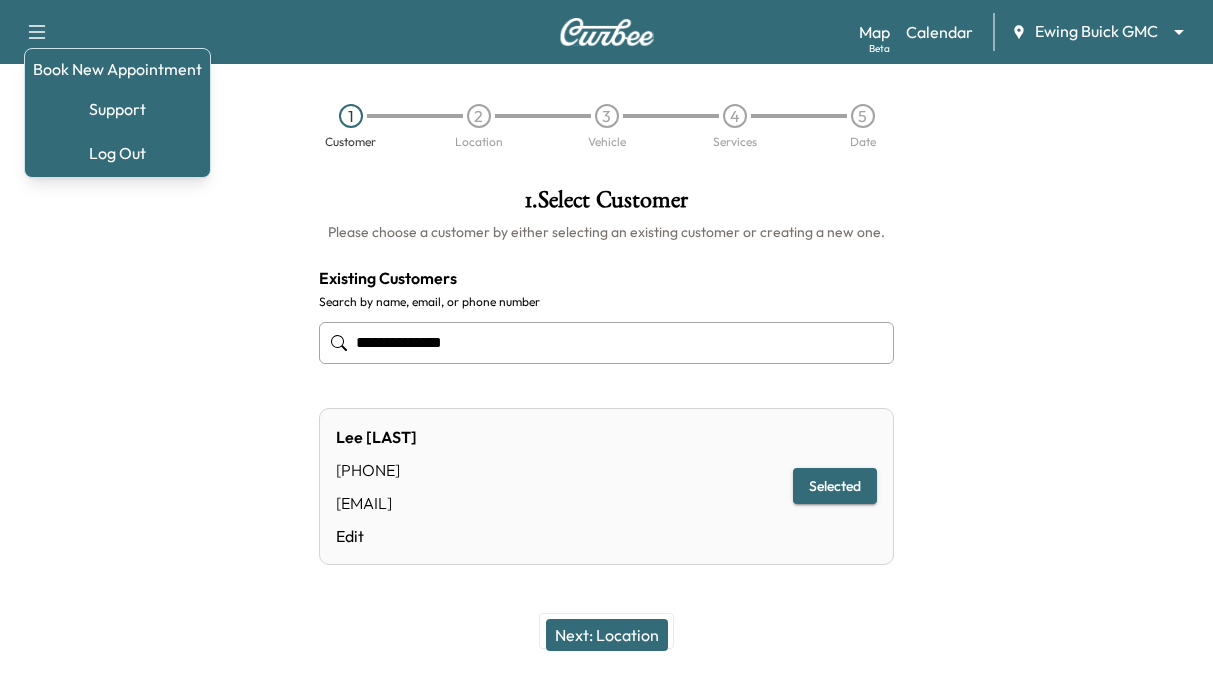 click on "**********" at bounding box center (606, 343) 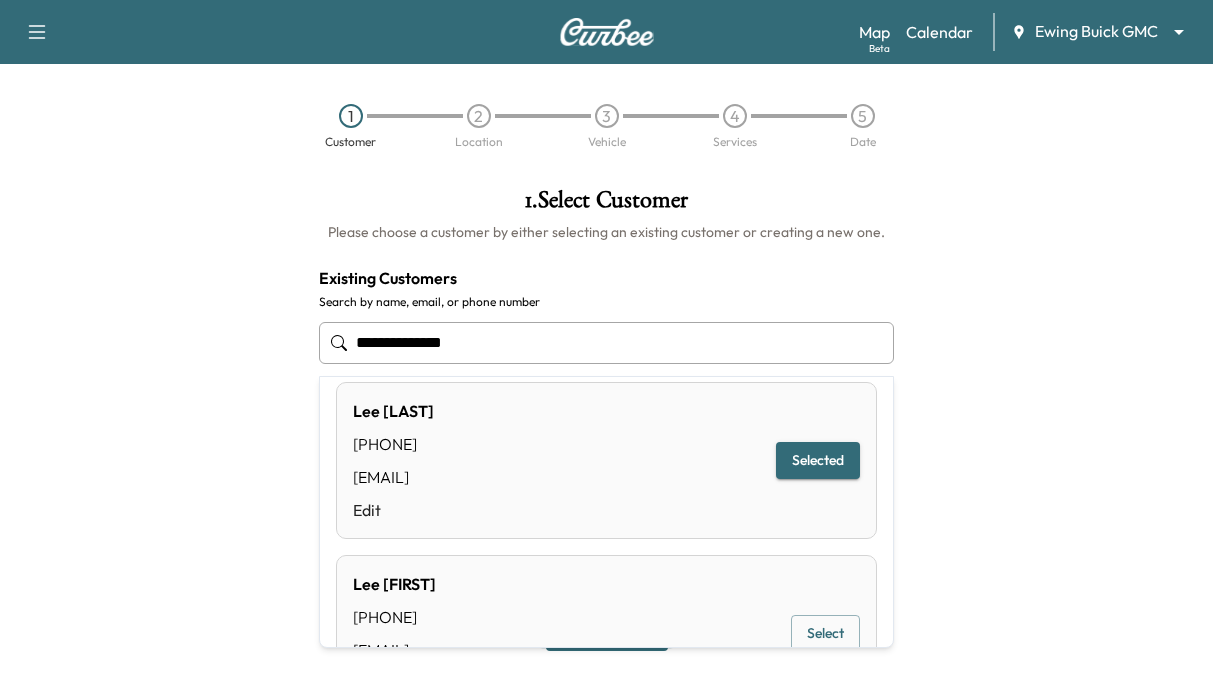 scroll, scrollTop: 0, scrollLeft: 0, axis: both 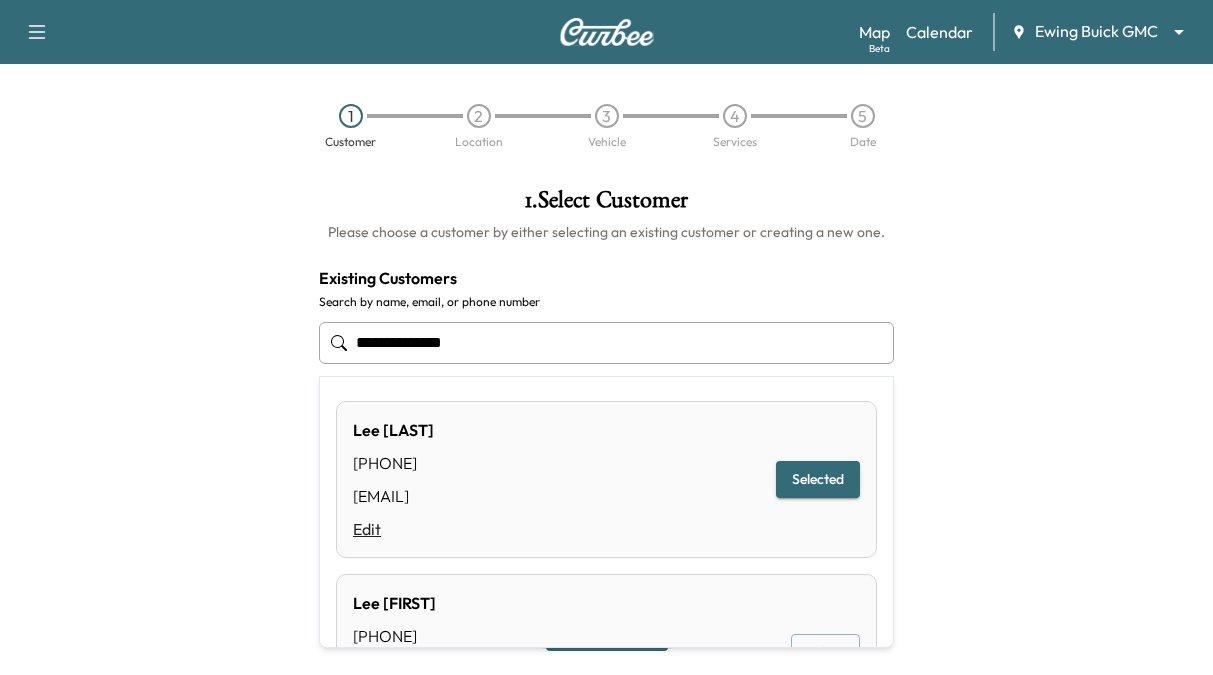 click on "Edit" at bounding box center [393, 529] 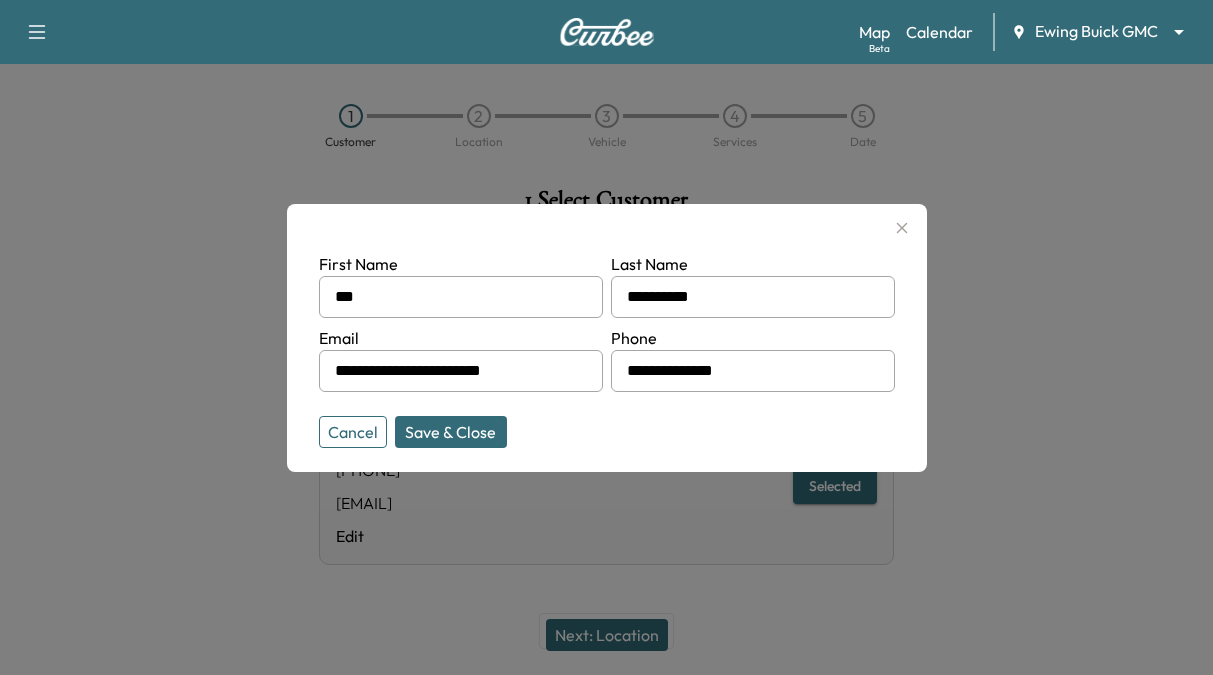 drag, startPoint x: 764, startPoint y: 378, endPoint x: 598, endPoint y: 399, distance: 167.32304 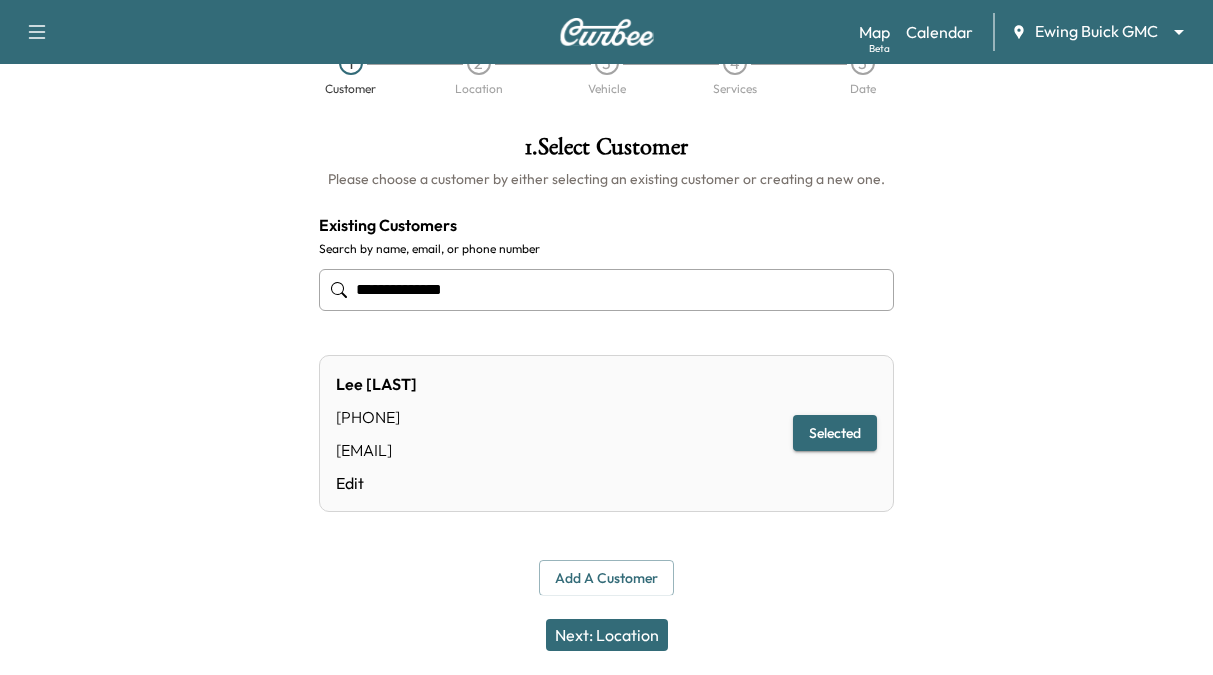 scroll, scrollTop: 54, scrollLeft: 0, axis: vertical 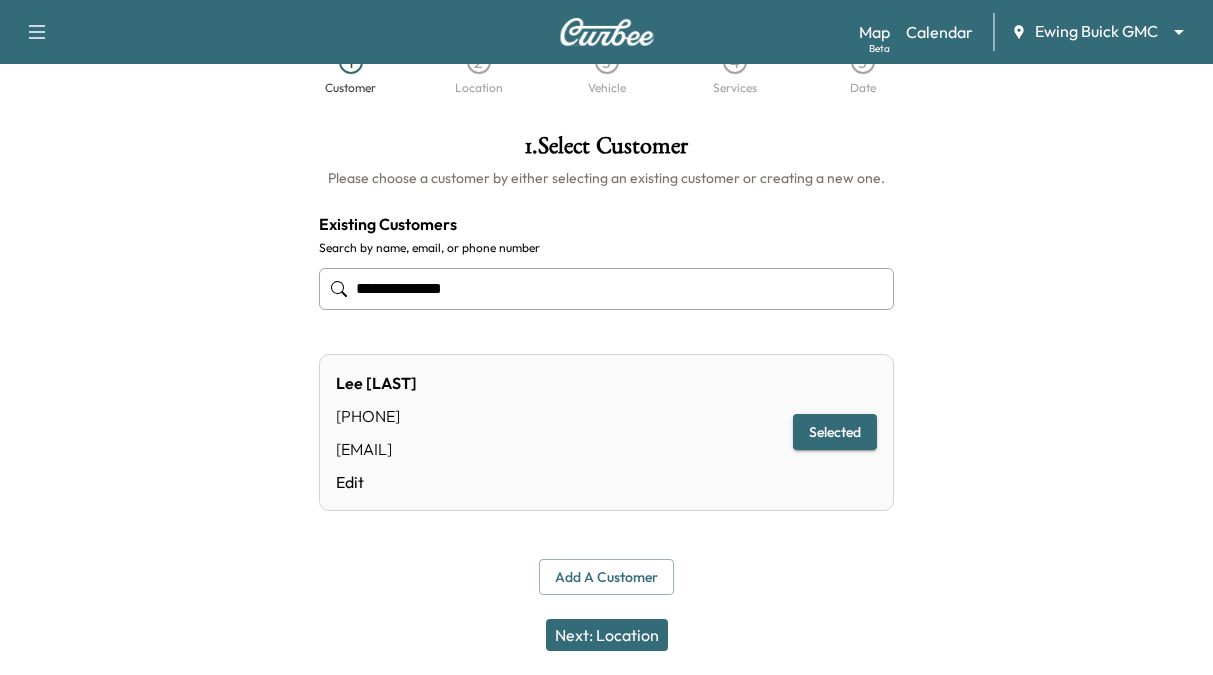 click on "Next: Location" at bounding box center (607, 635) 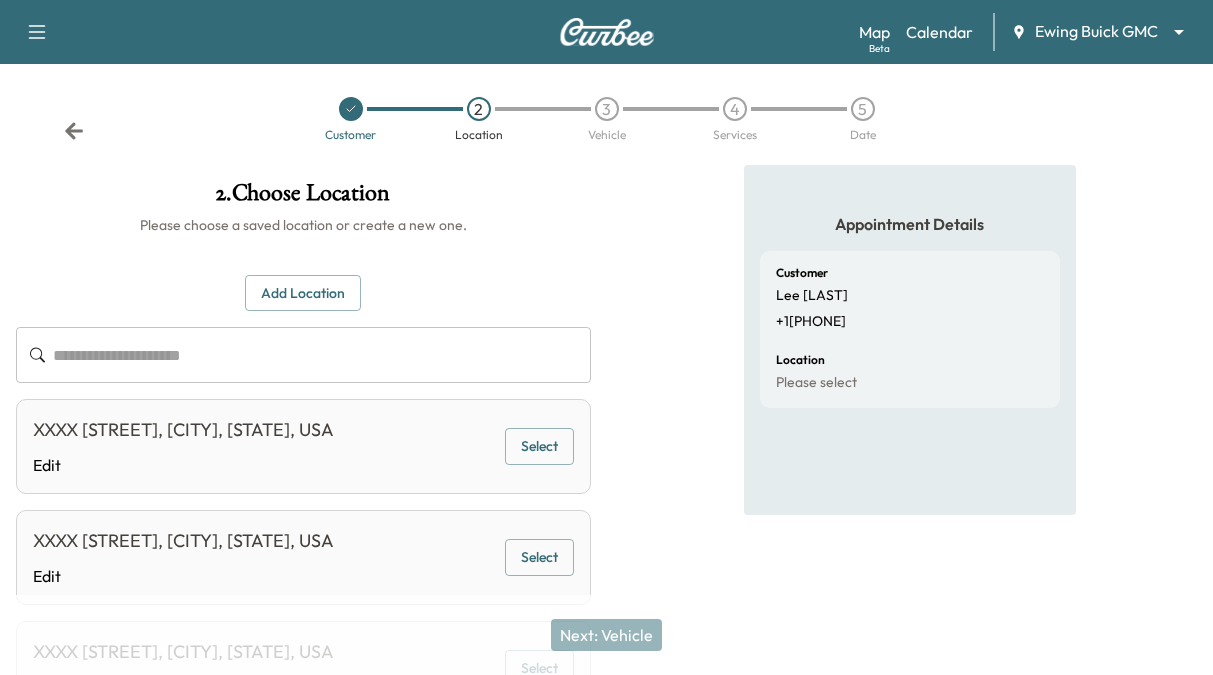 scroll, scrollTop: 0, scrollLeft: 0, axis: both 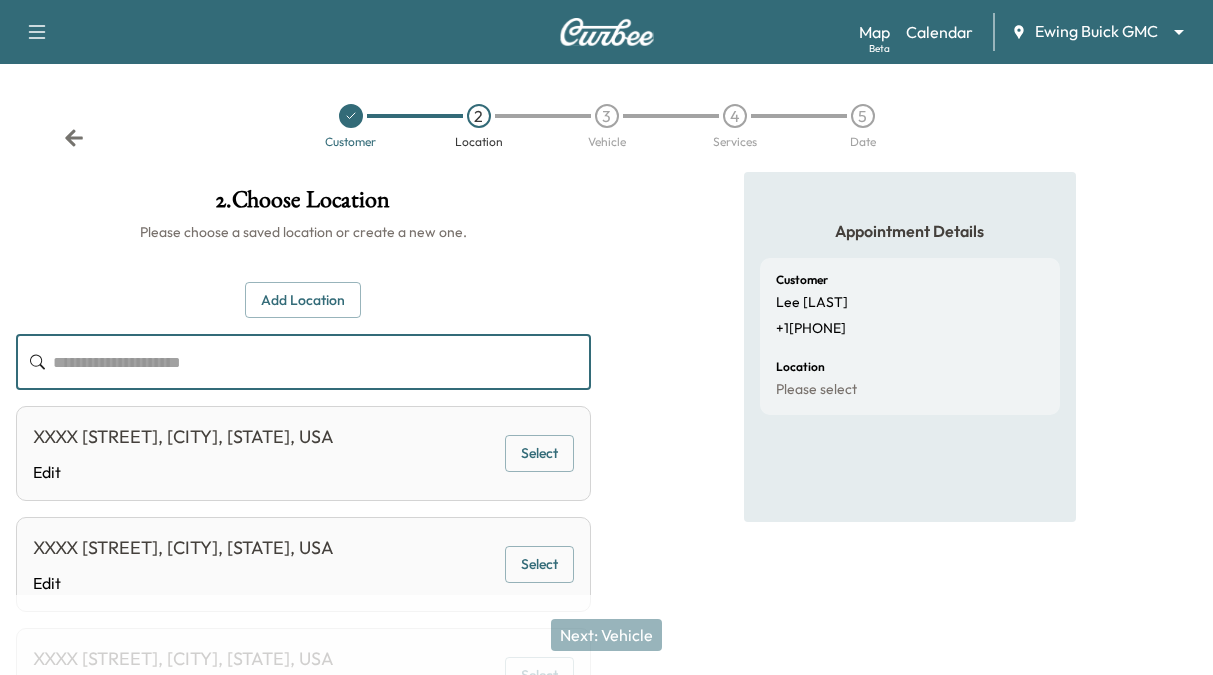 drag, startPoint x: 103, startPoint y: 363, endPoint x: 91, endPoint y: 308, distance: 56.293873 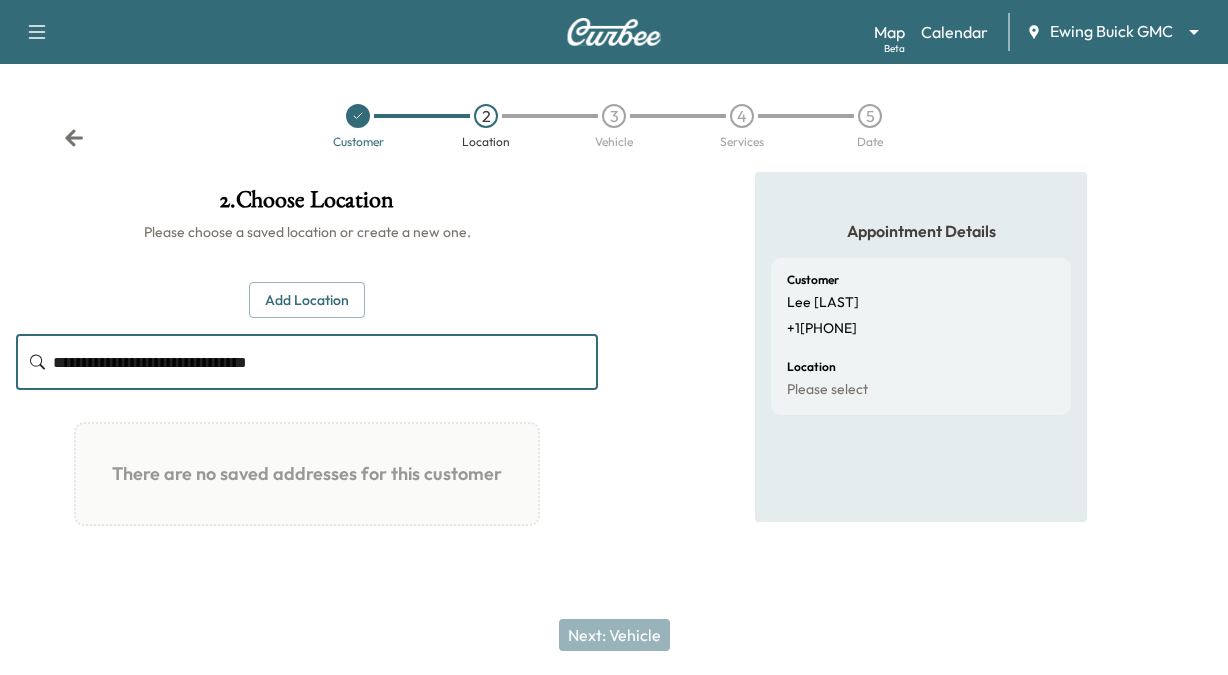 type on "**********" 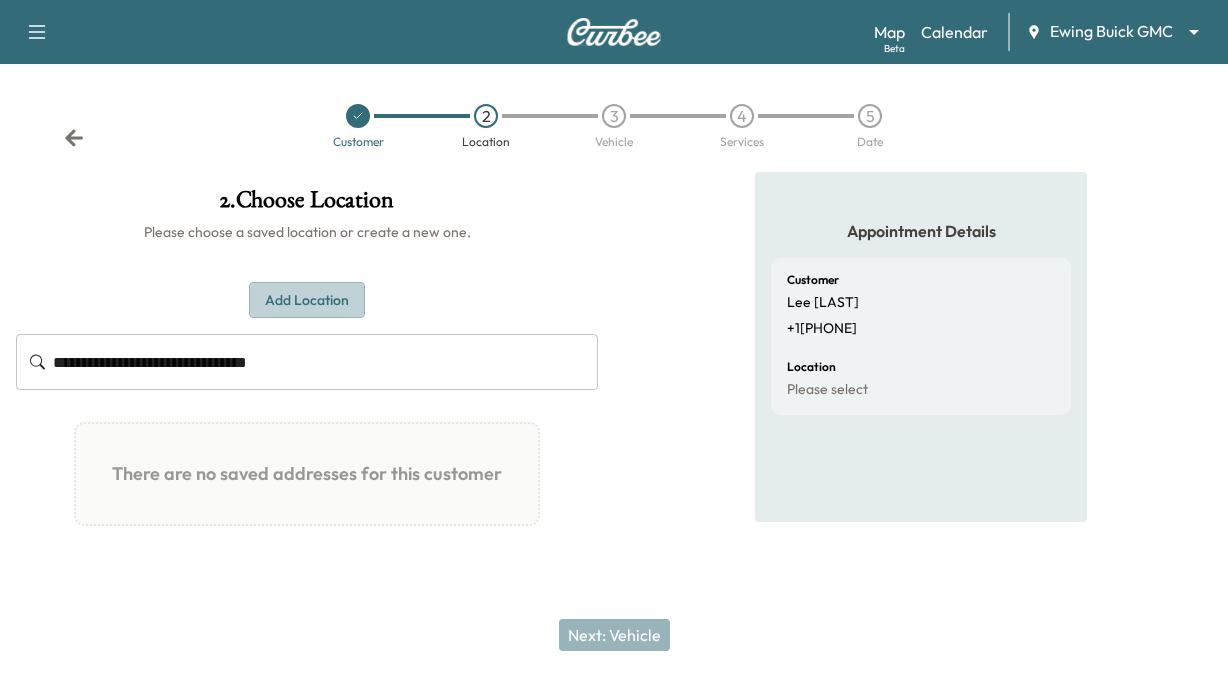 click on "Add Location" at bounding box center [307, 300] 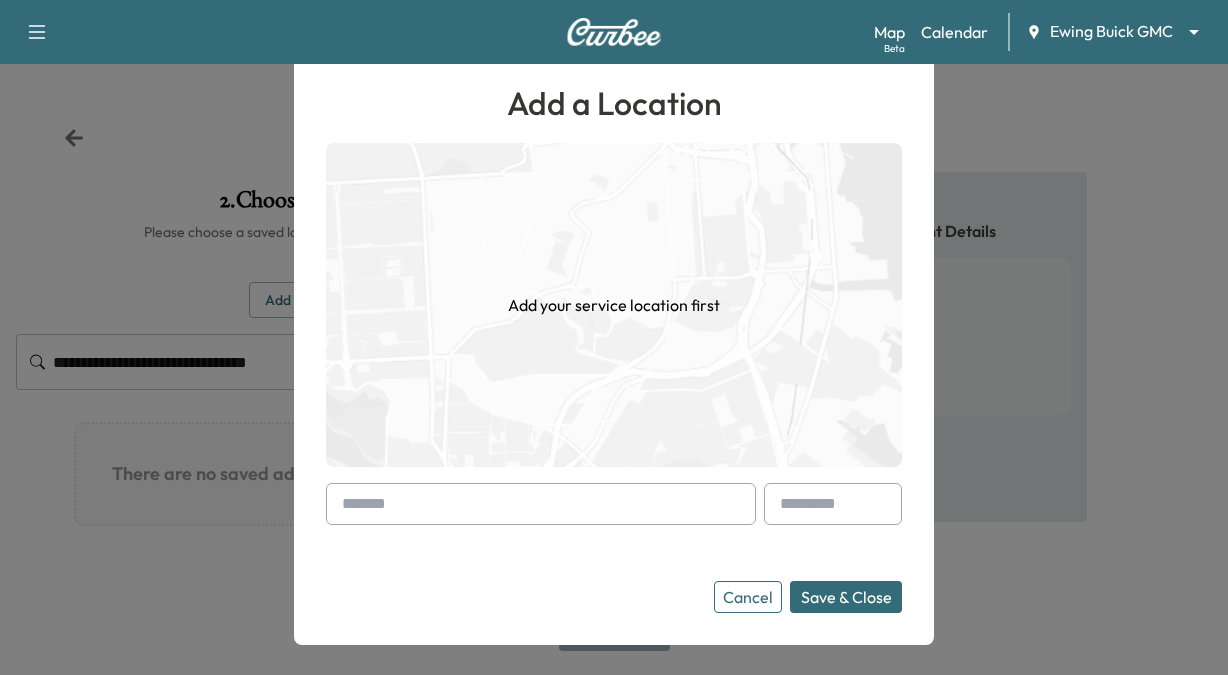 click at bounding box center [541, 504] 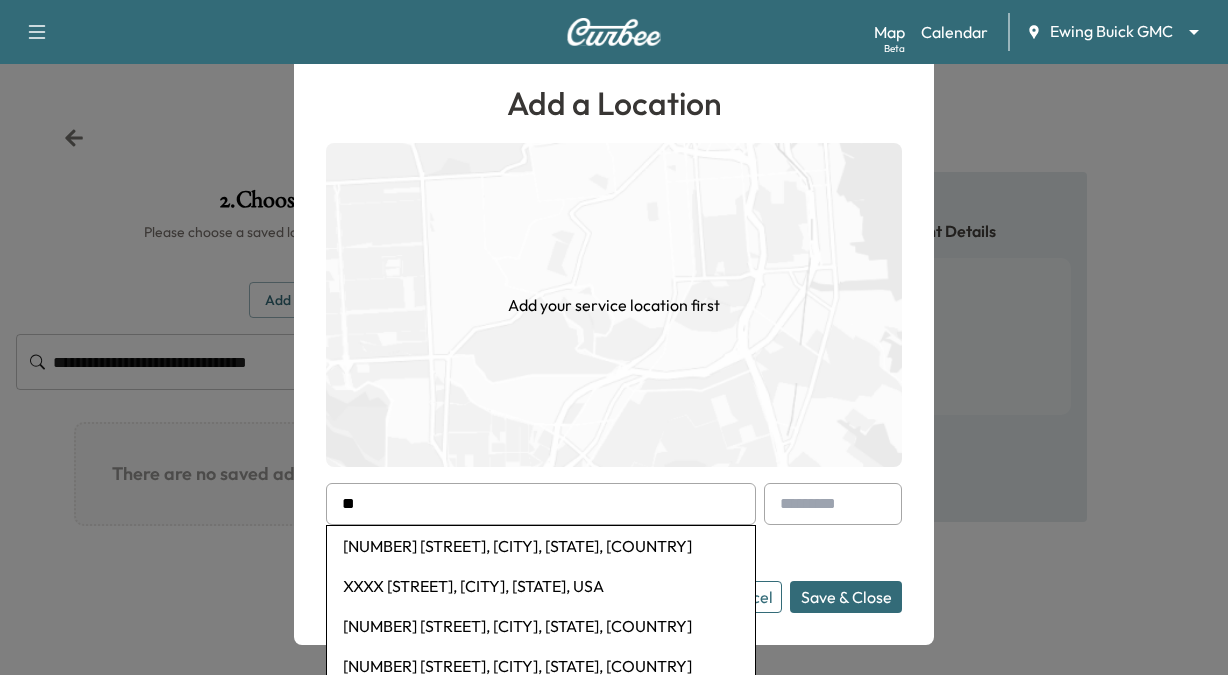 type on "*" 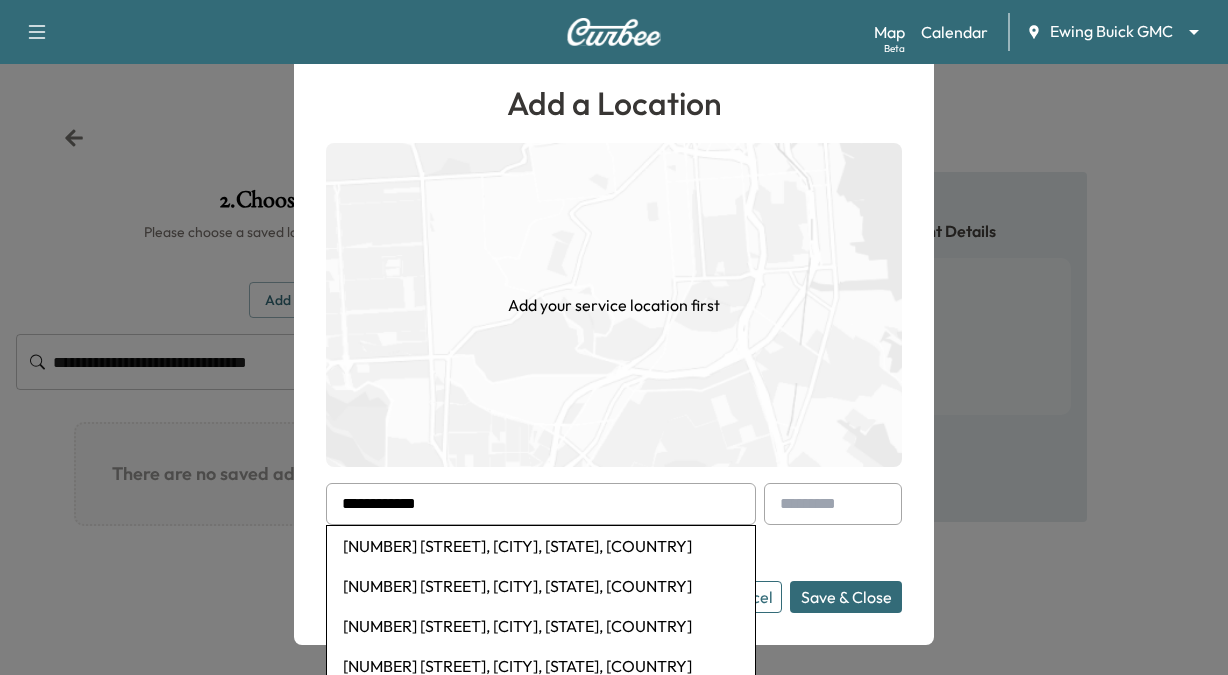 click on "[NUMBER] [STREET], [CITY], [STATE], [COUNTRY]" at bounding box center [541, 546] 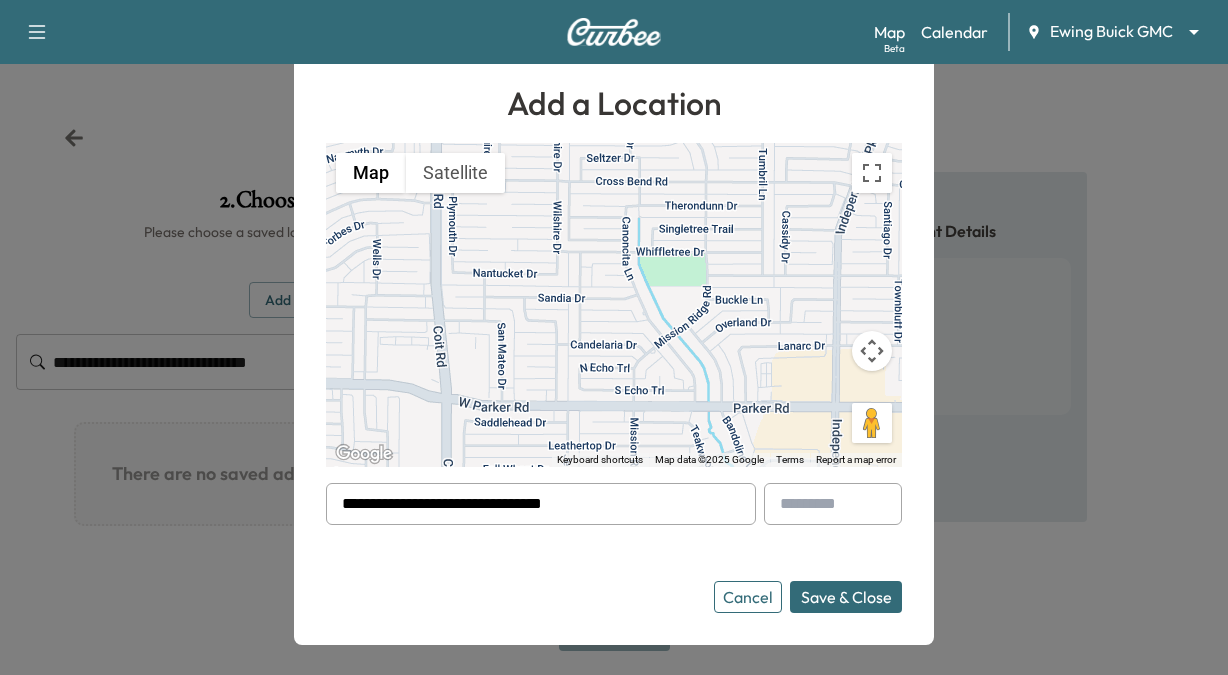 click on "Save & Close" at bounding box center (846, 597) 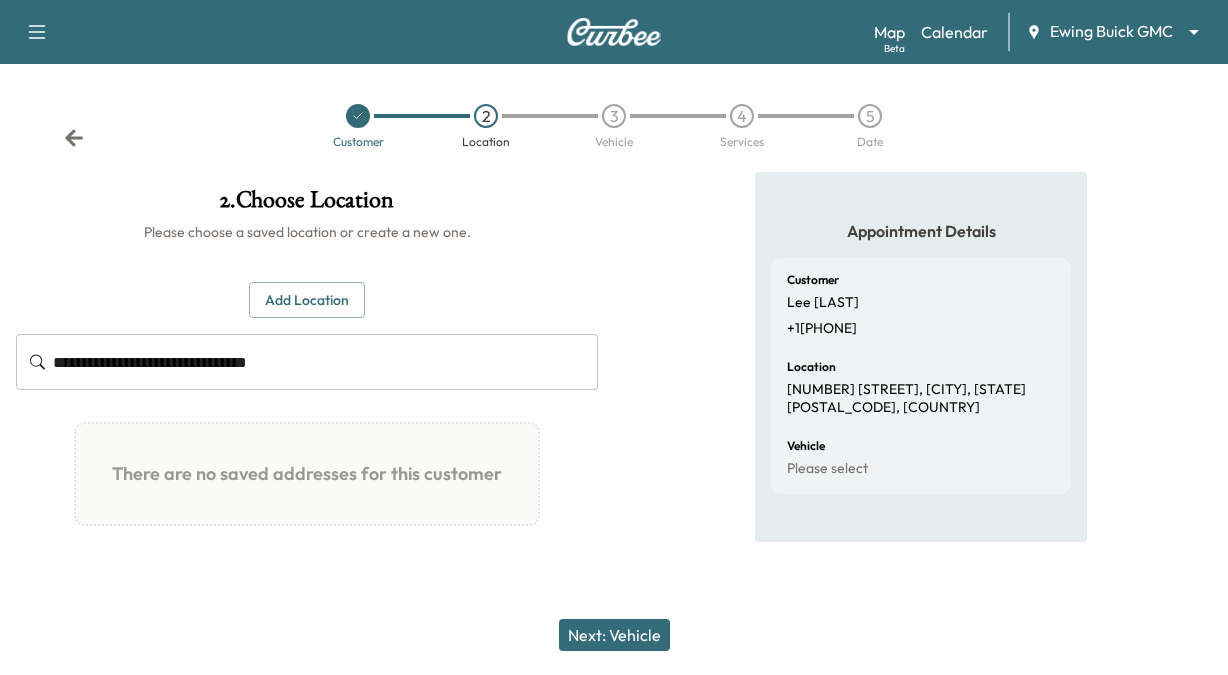 click on "Add Location" at bounding box center (307, 300) 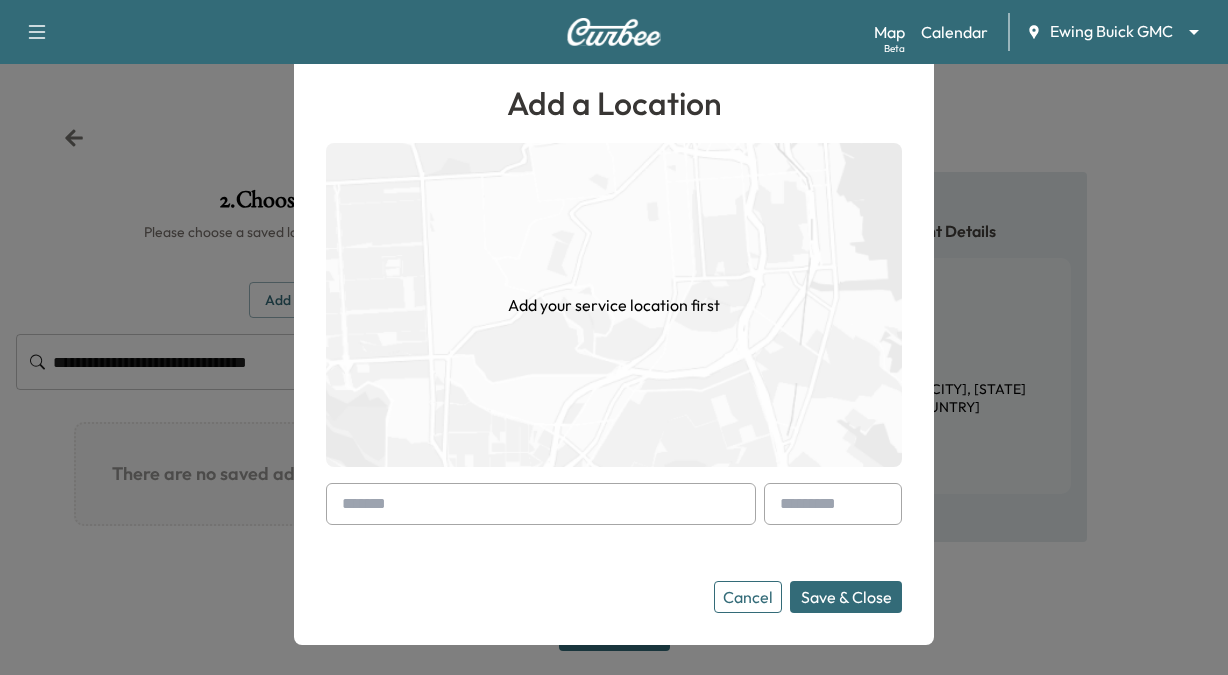 click at bounding box center (541, 504) 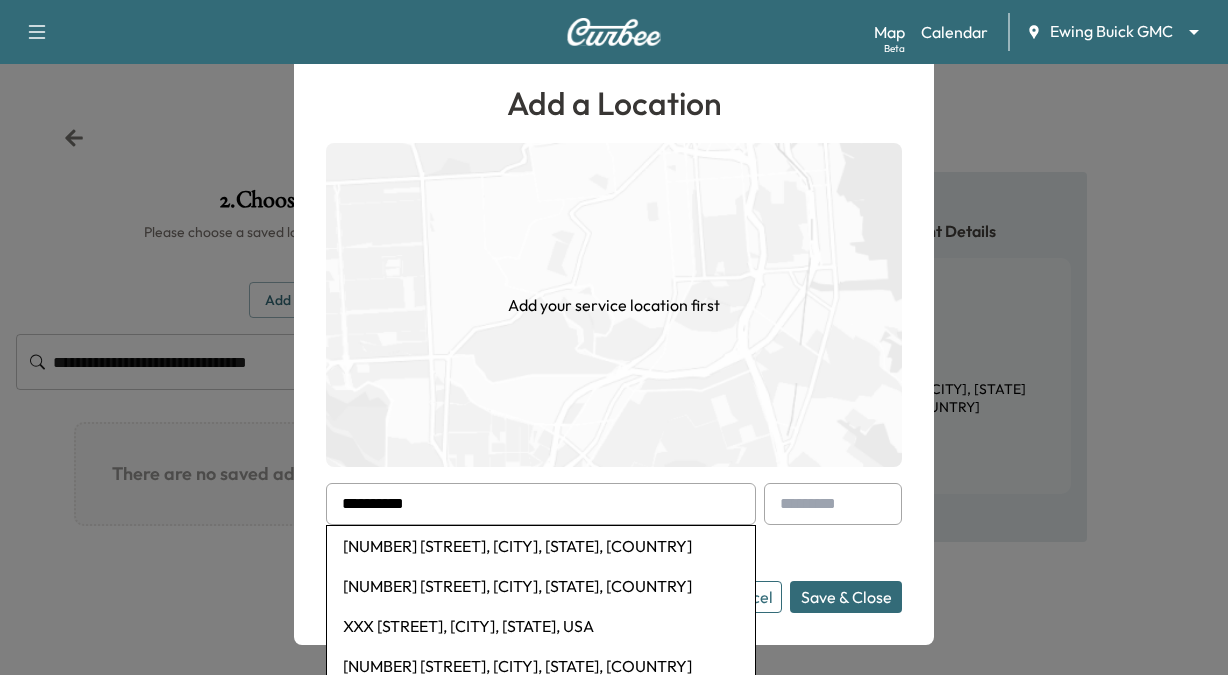 drag, startPoint x: 456, startPoint y: 548, endPoint x: 479, endPoint y: 548, distance: 23 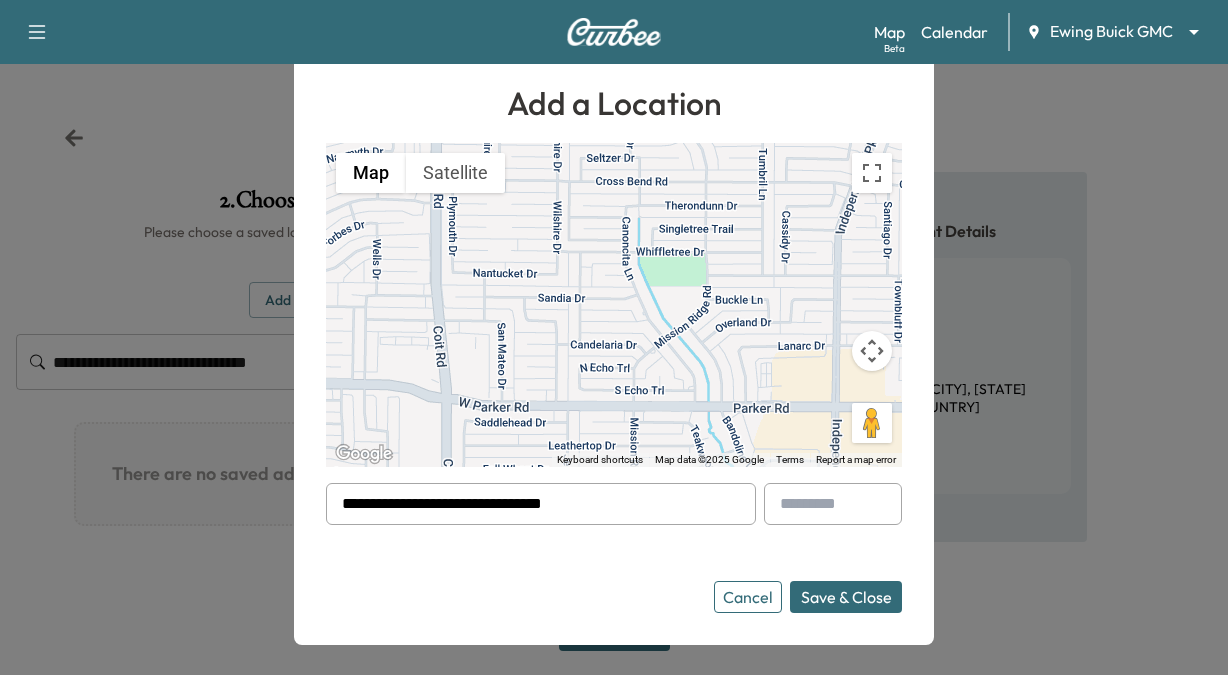 click on "Save & Close" at bounding box center [846, 597] 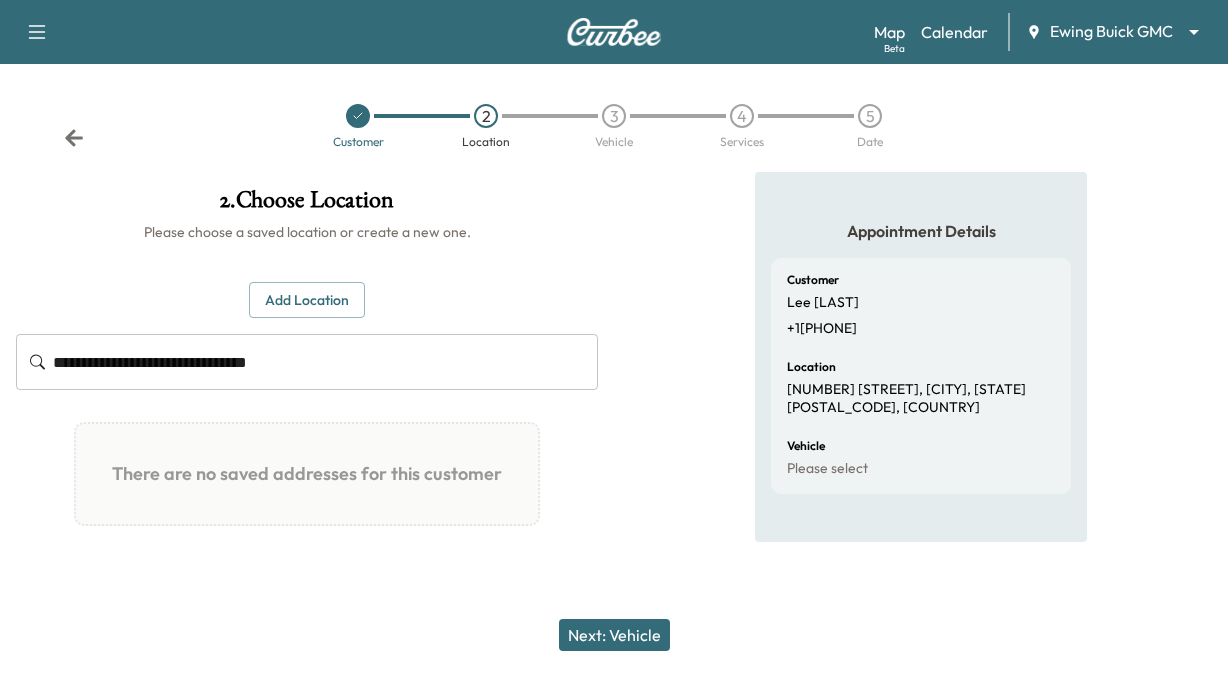 click on "Next: Vehicle" at bounding box center (614, 635) 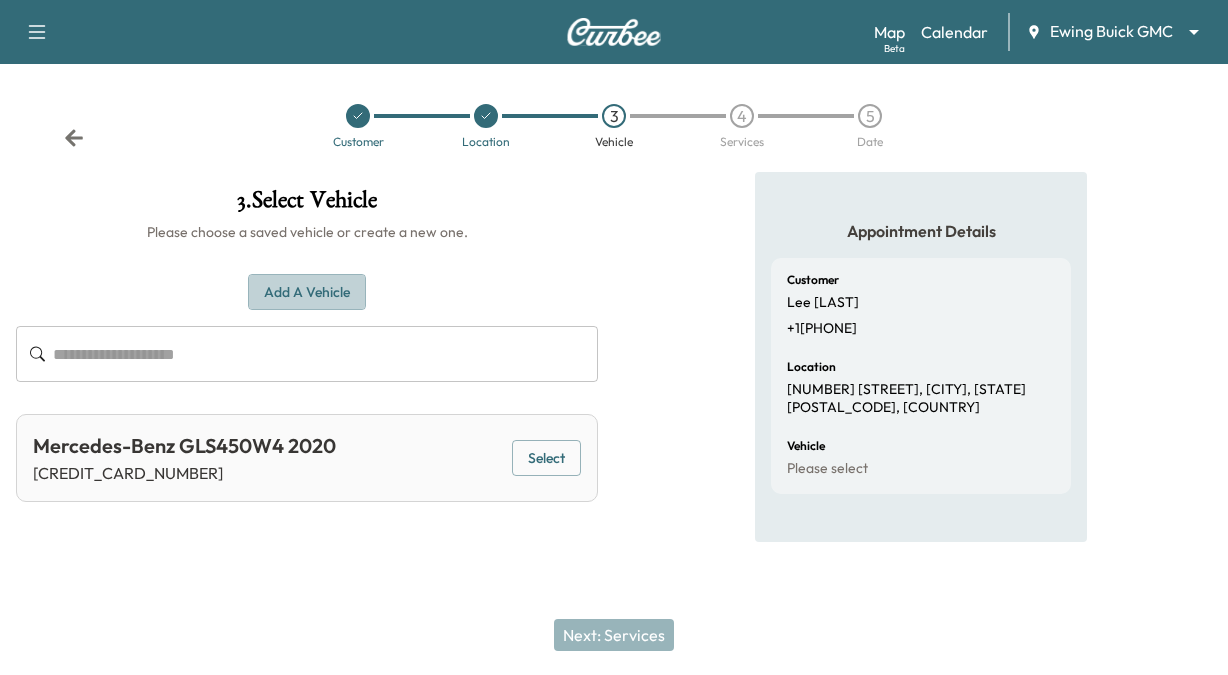 click on "Add a Vehicle" at bounding box center [307, 292] 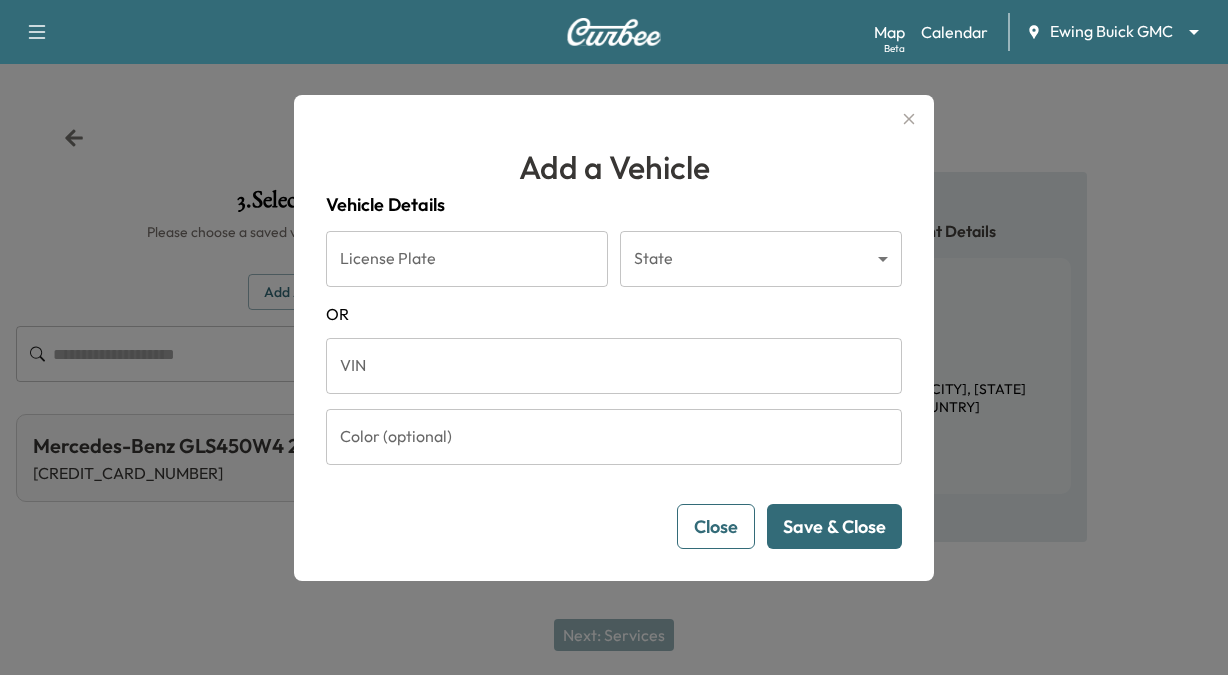 click on "VIN" at bounding box center [614, 366] 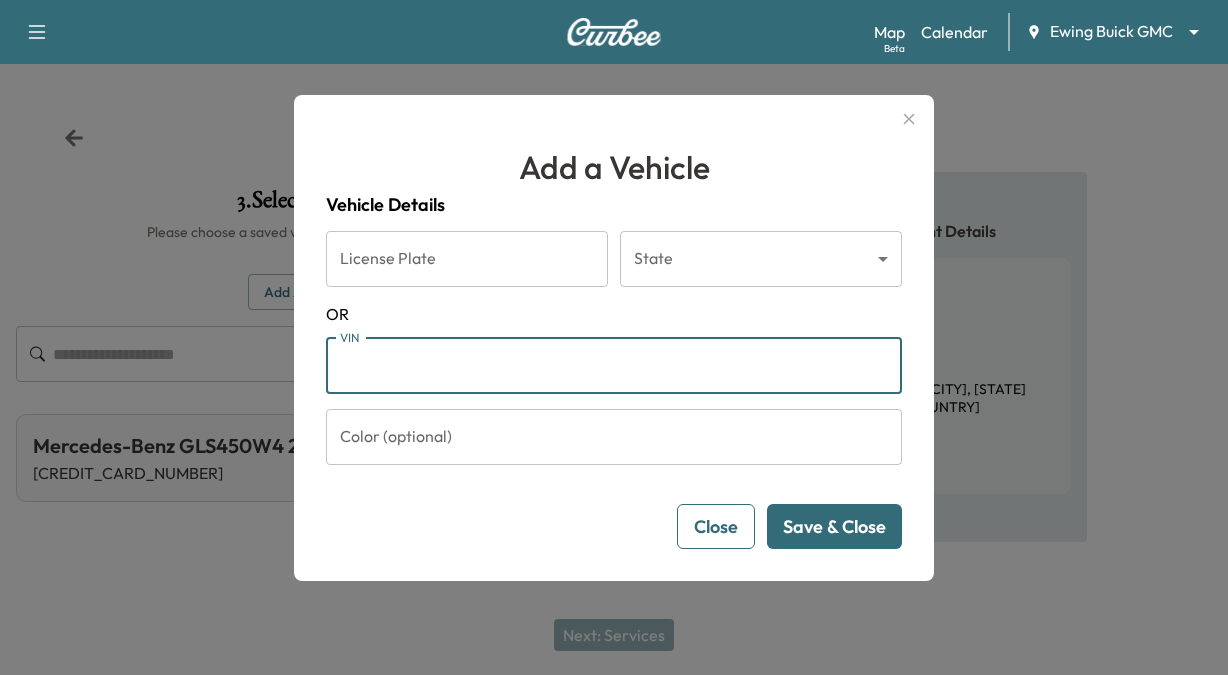 paste on "**********" 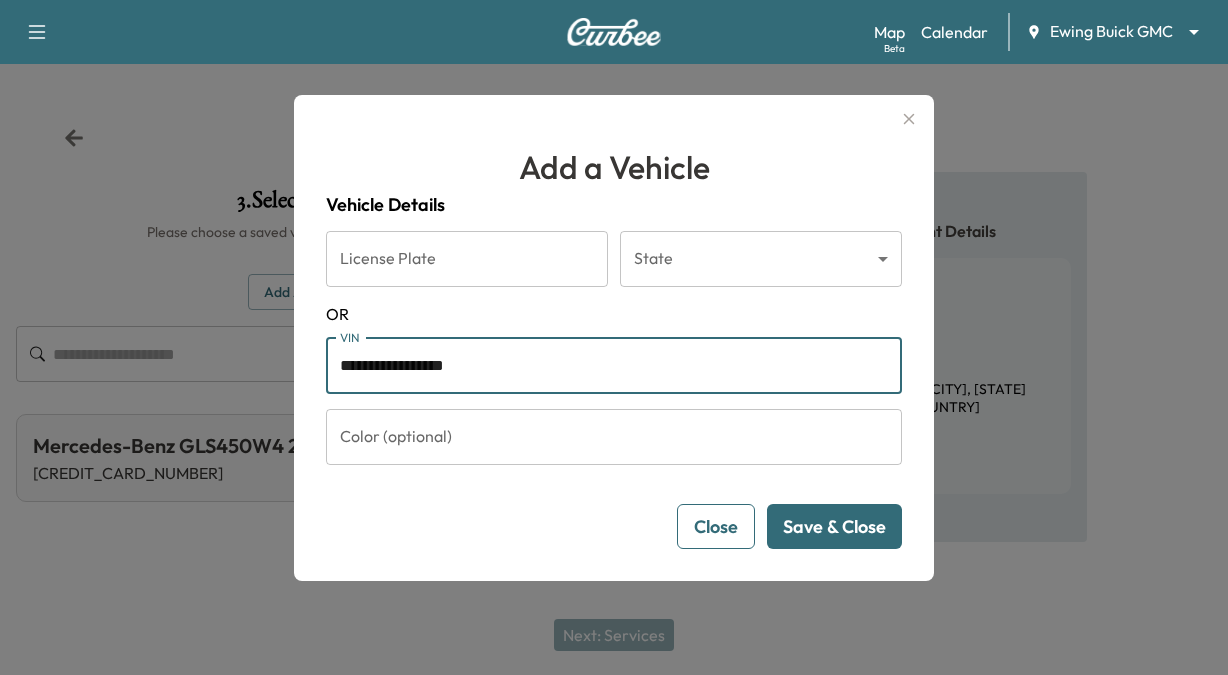 type on "**********" 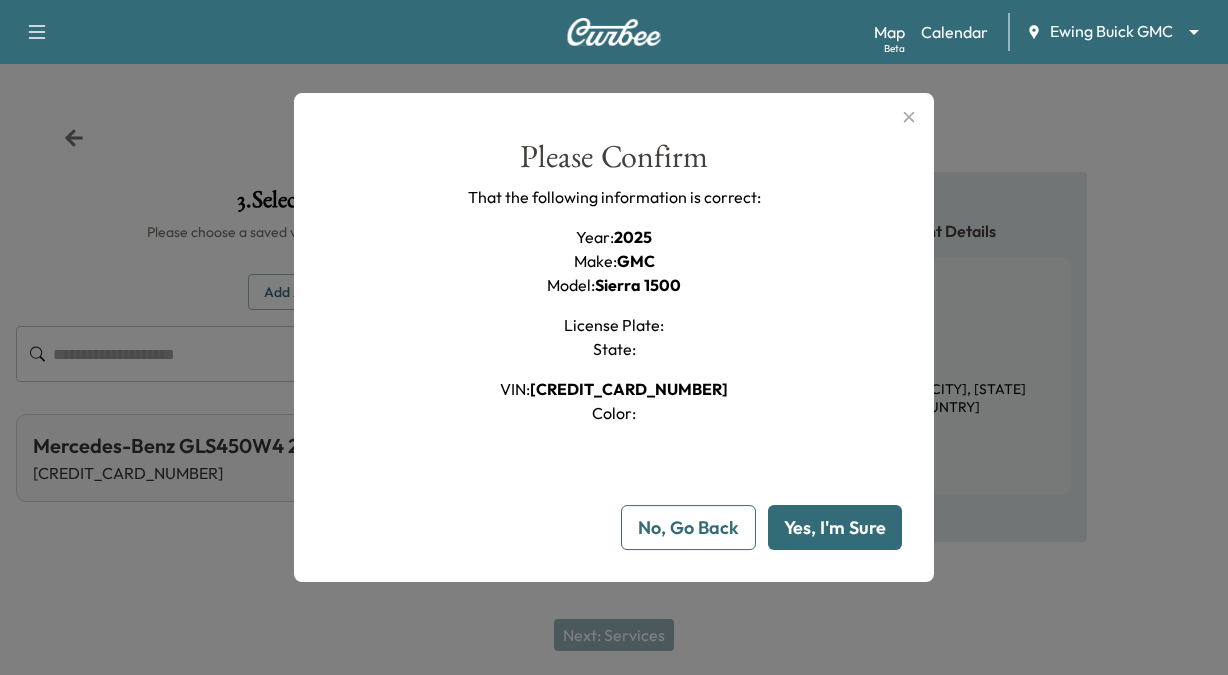 click on "Yes, I'm Sure" at bounding box center [835, 527] 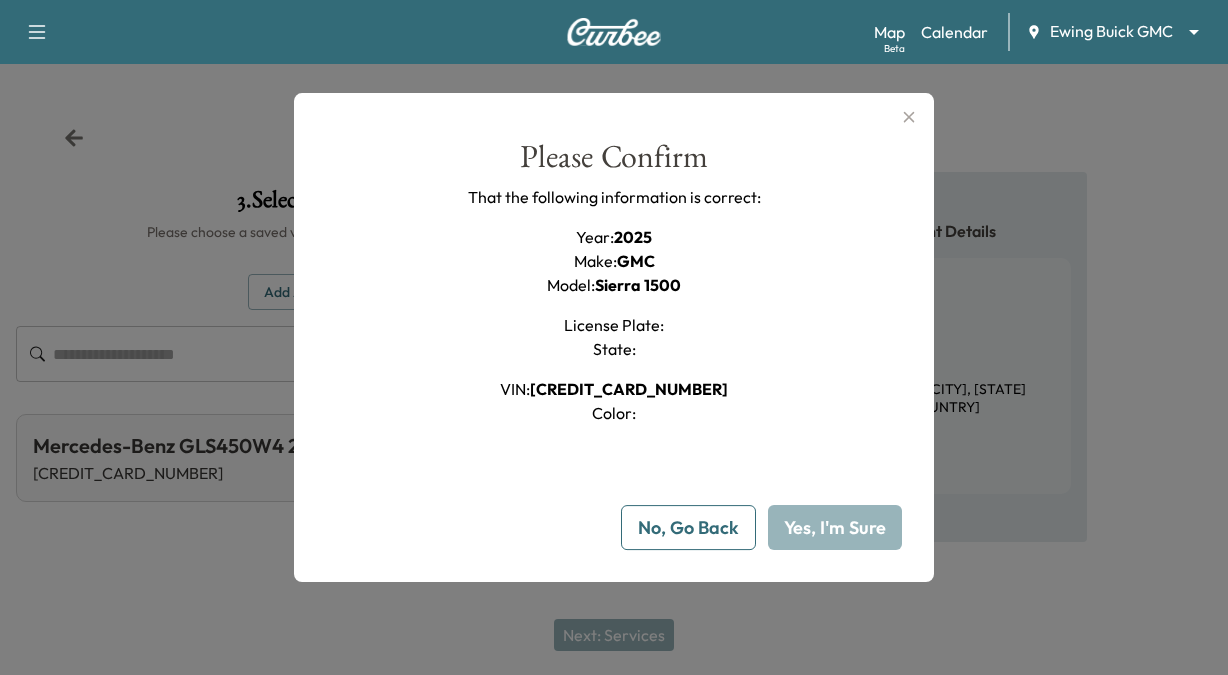 type 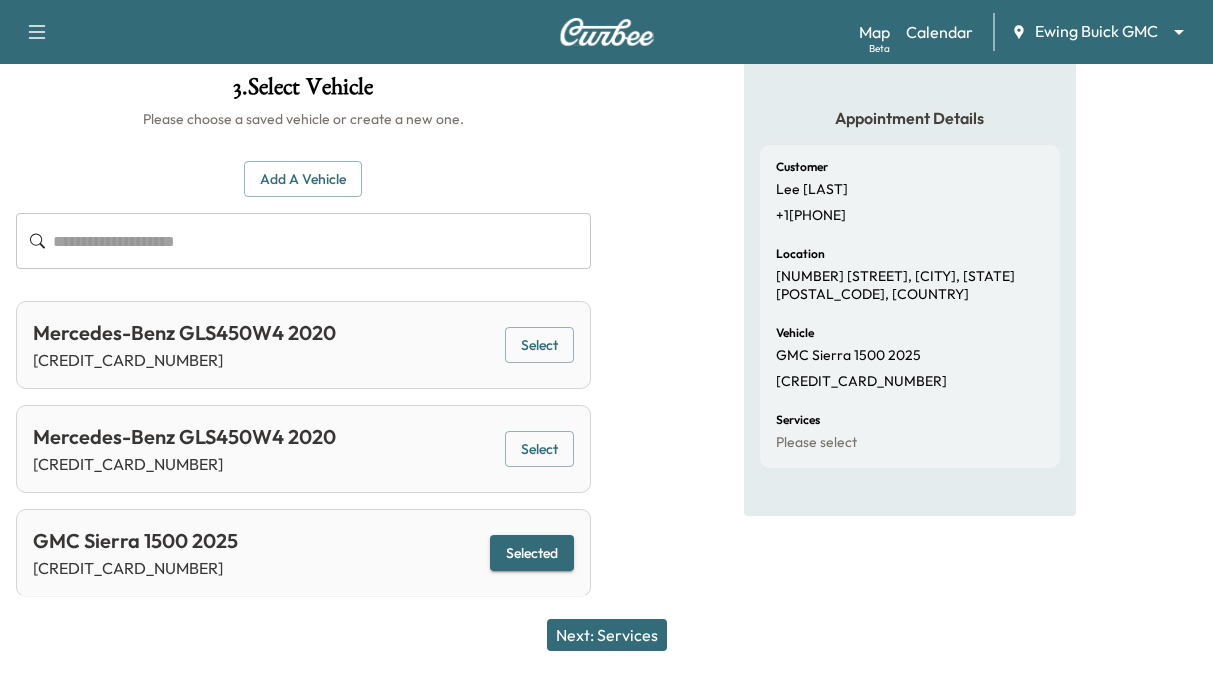 scroll, scrollTop: 115, scrollLeft: 0, axis: vertical 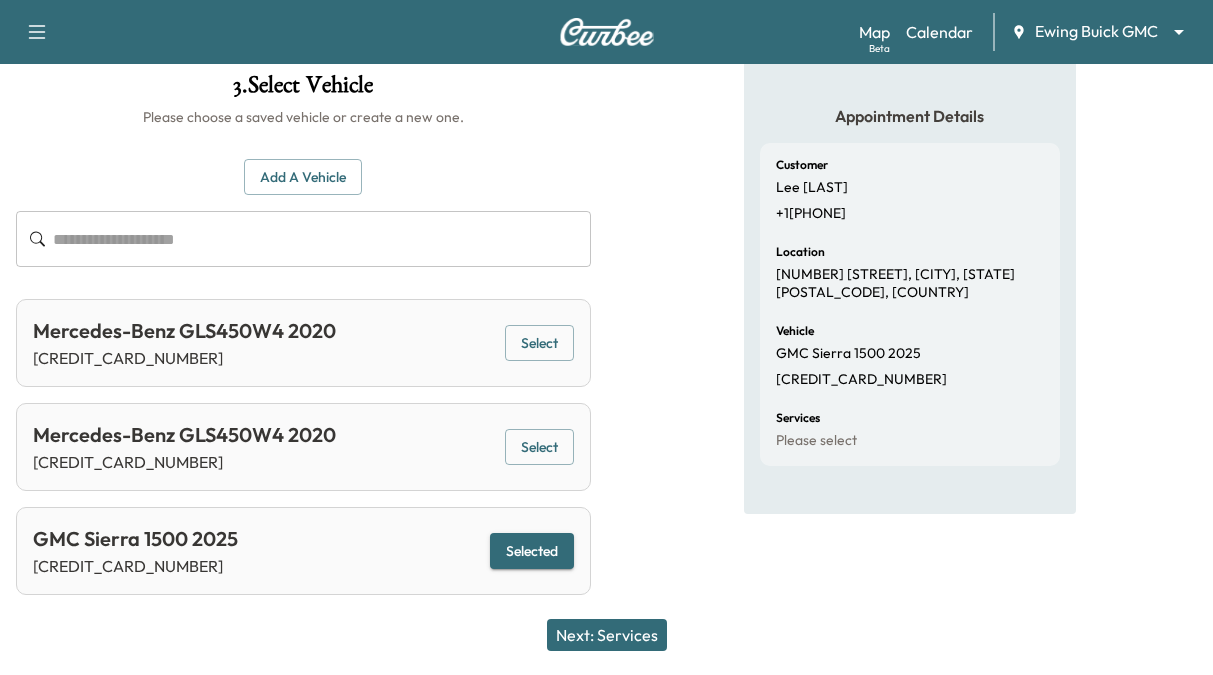 click on "Next: Services" at bounding box center [607, 635] 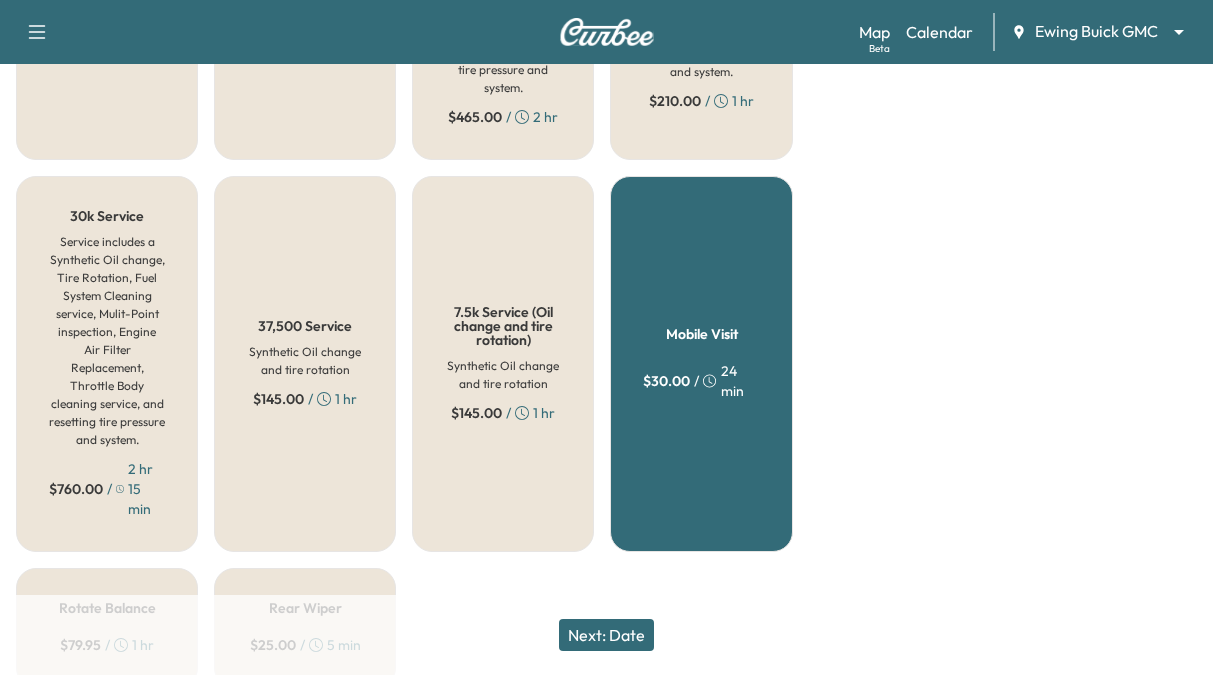 scroll, scrollTop: 1715, scrollLeft: 0, axis: vertical 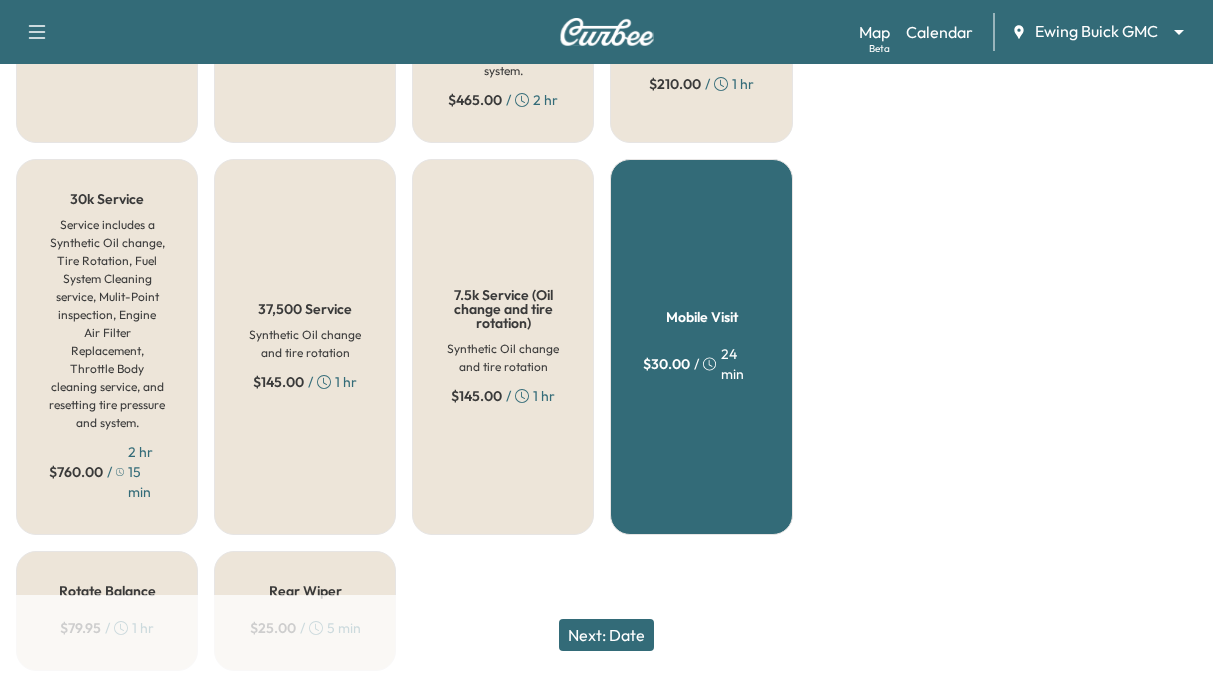 click on "Synthetic Oil change and tire rotation" at bounding box center [503, 358] 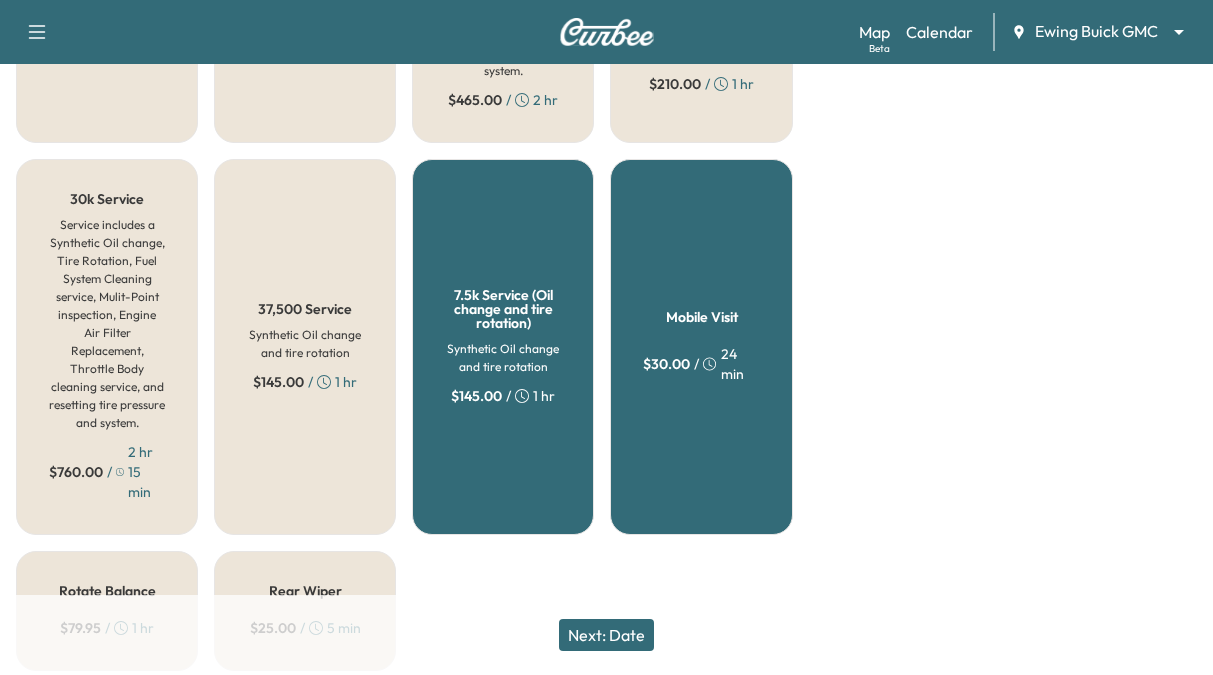 click on "Next: Date" at bounding box center [606, 635] 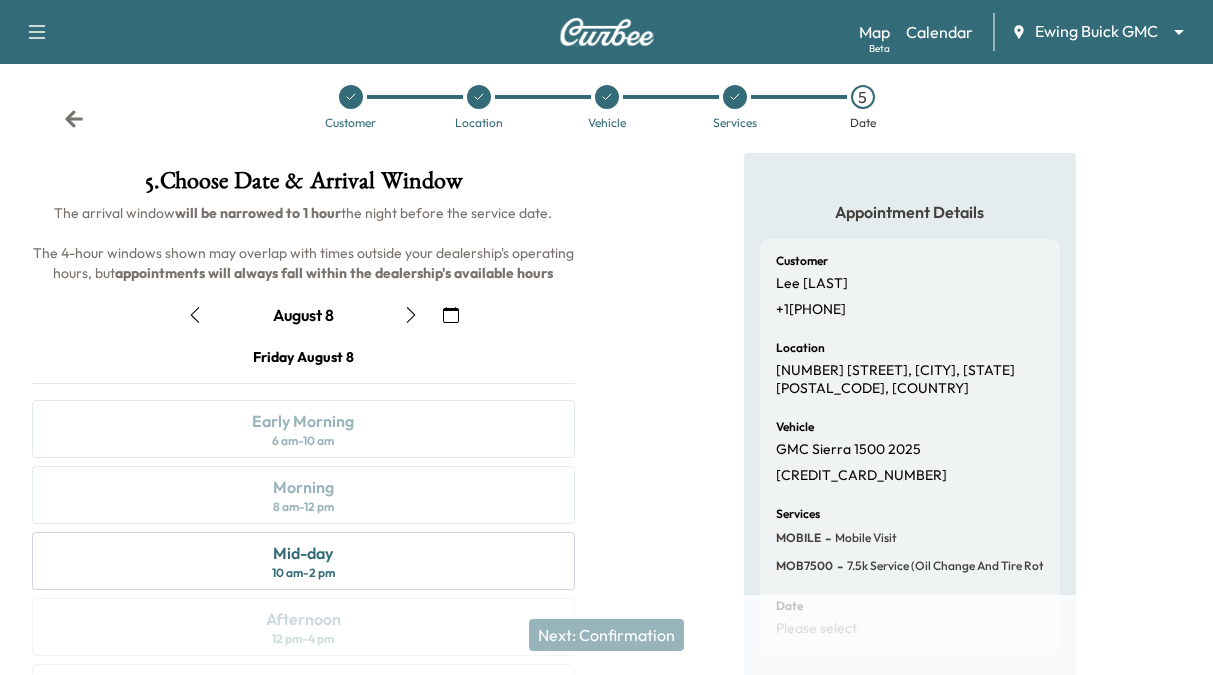 scroll, scrollTop: 0, scrollLeft: 0, axis: both 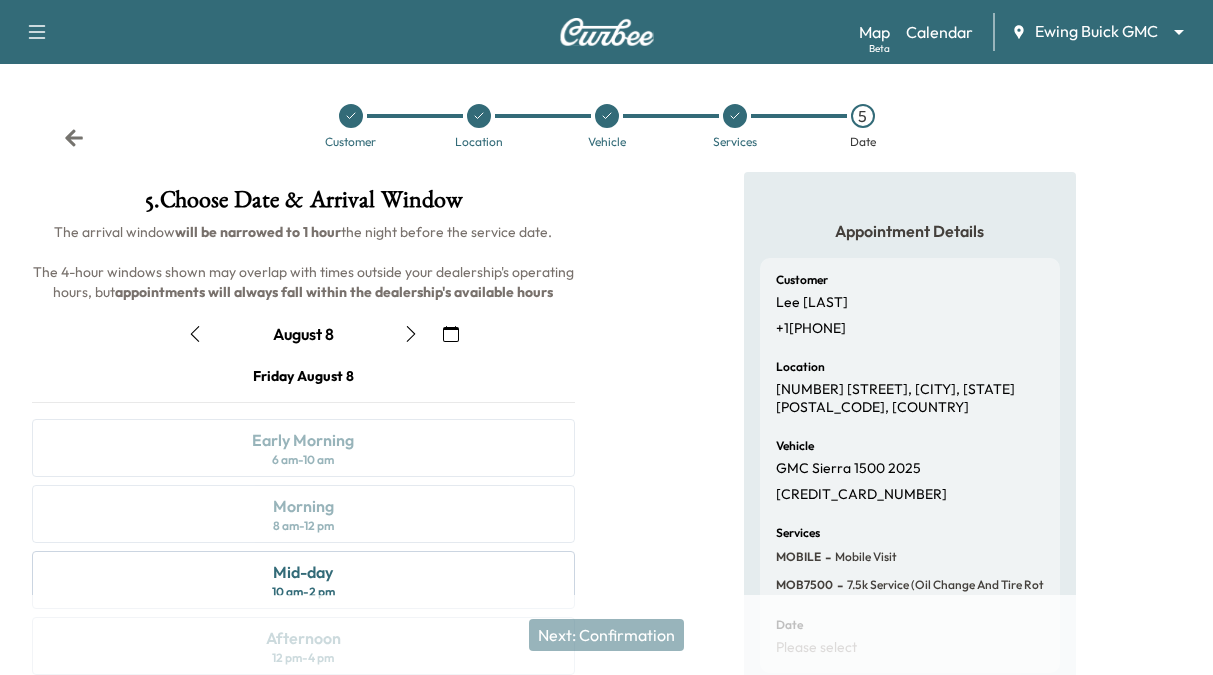 click 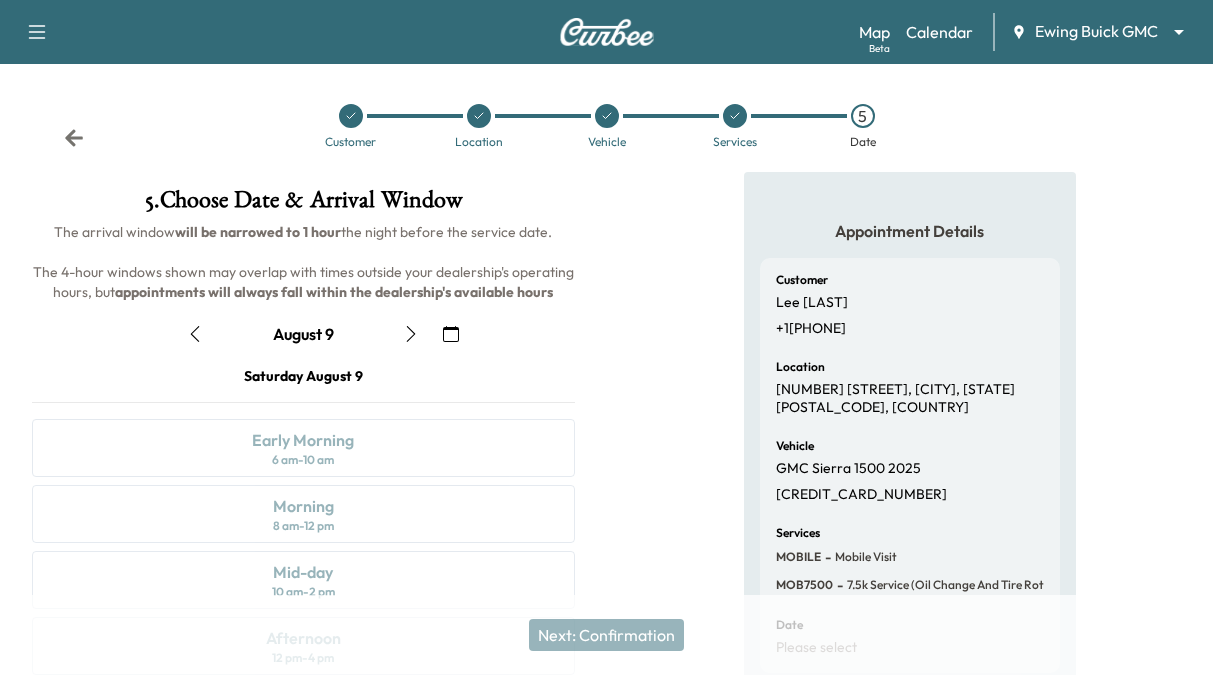 click 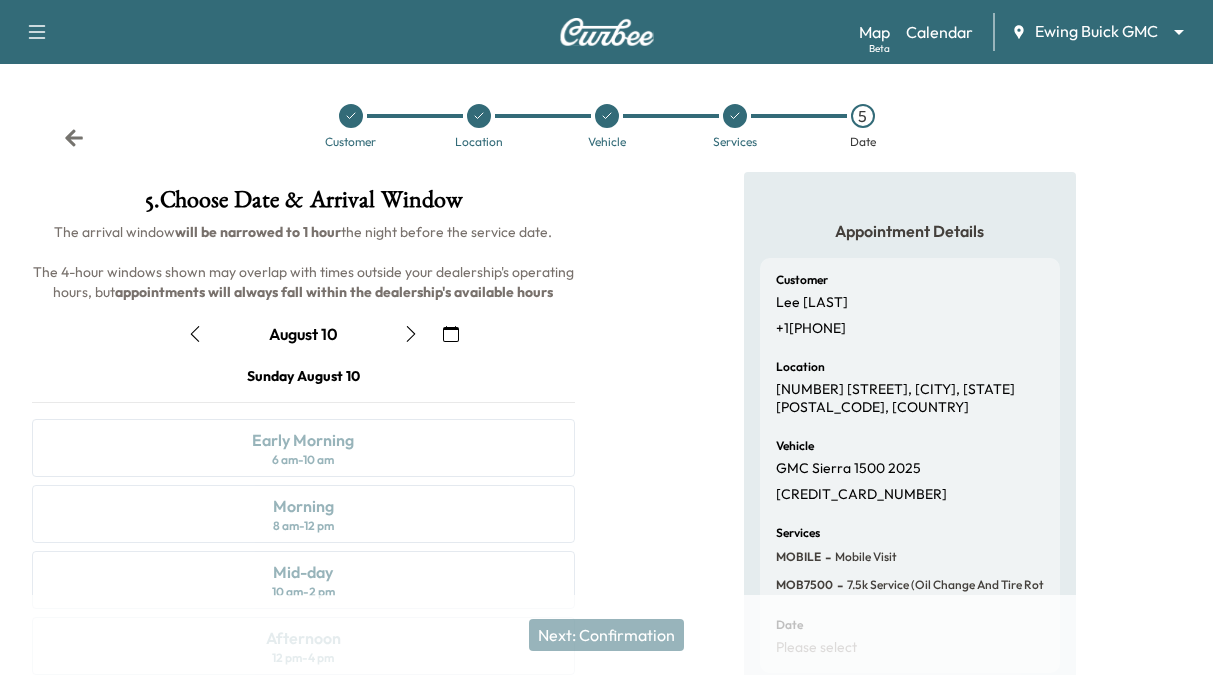 click 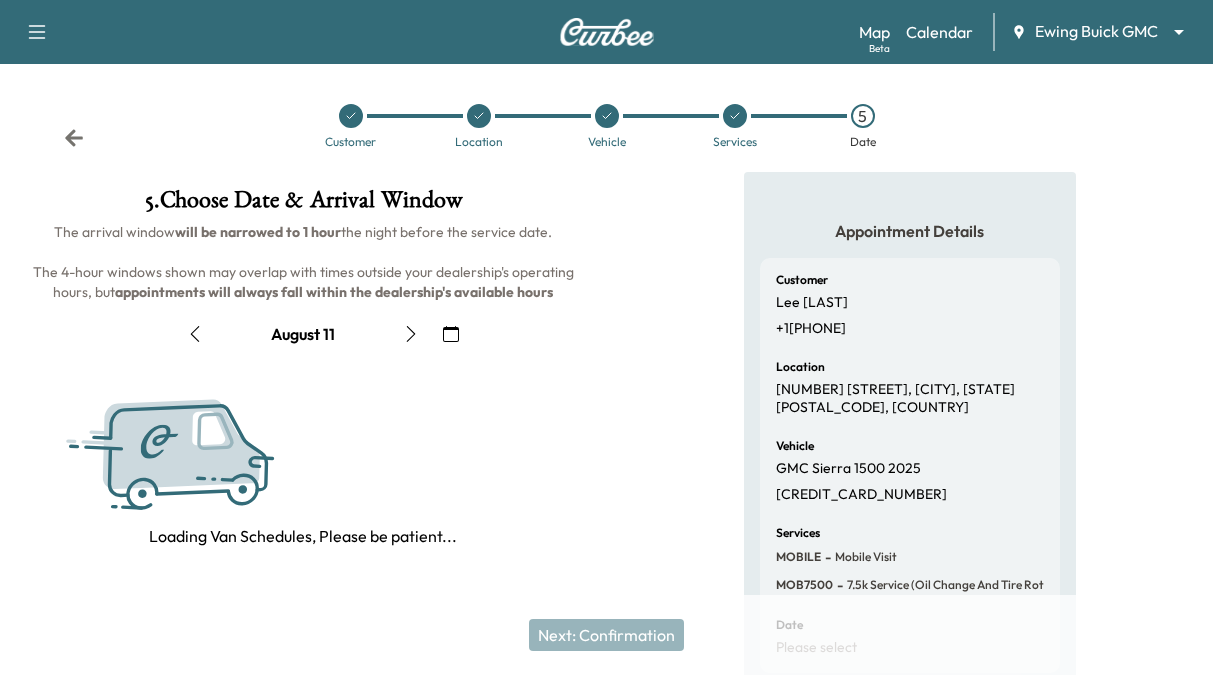 click 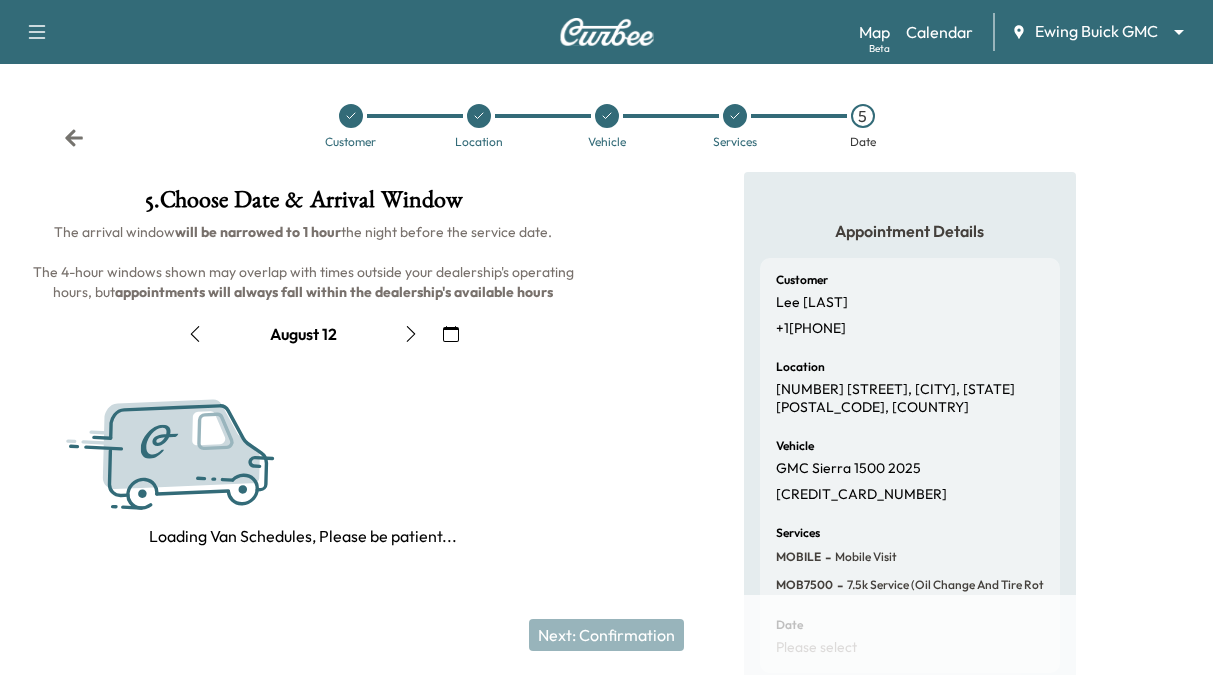 click 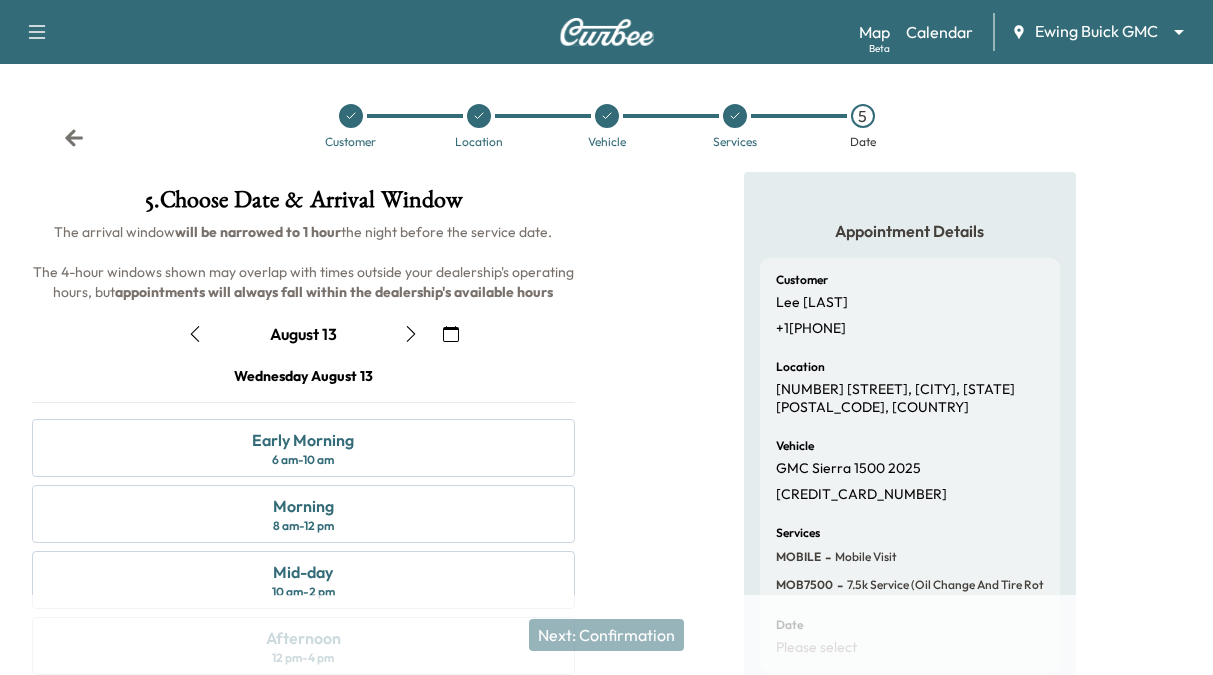 click 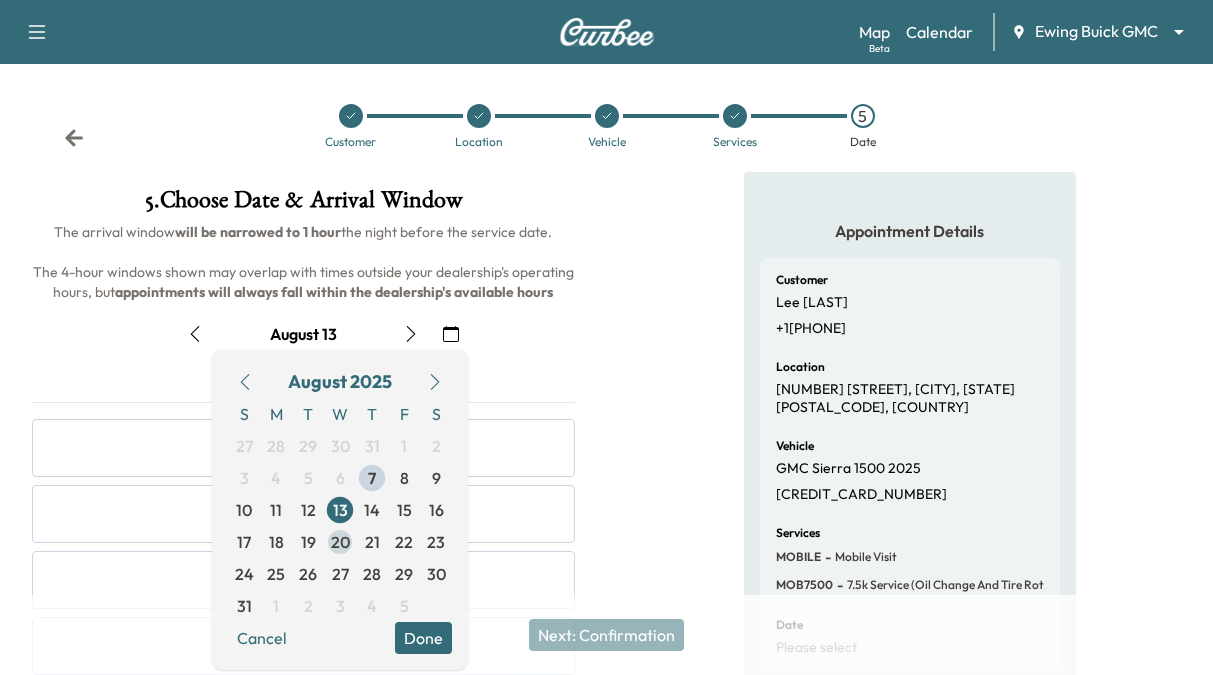 click on "20" at bounding box center (340, 542) 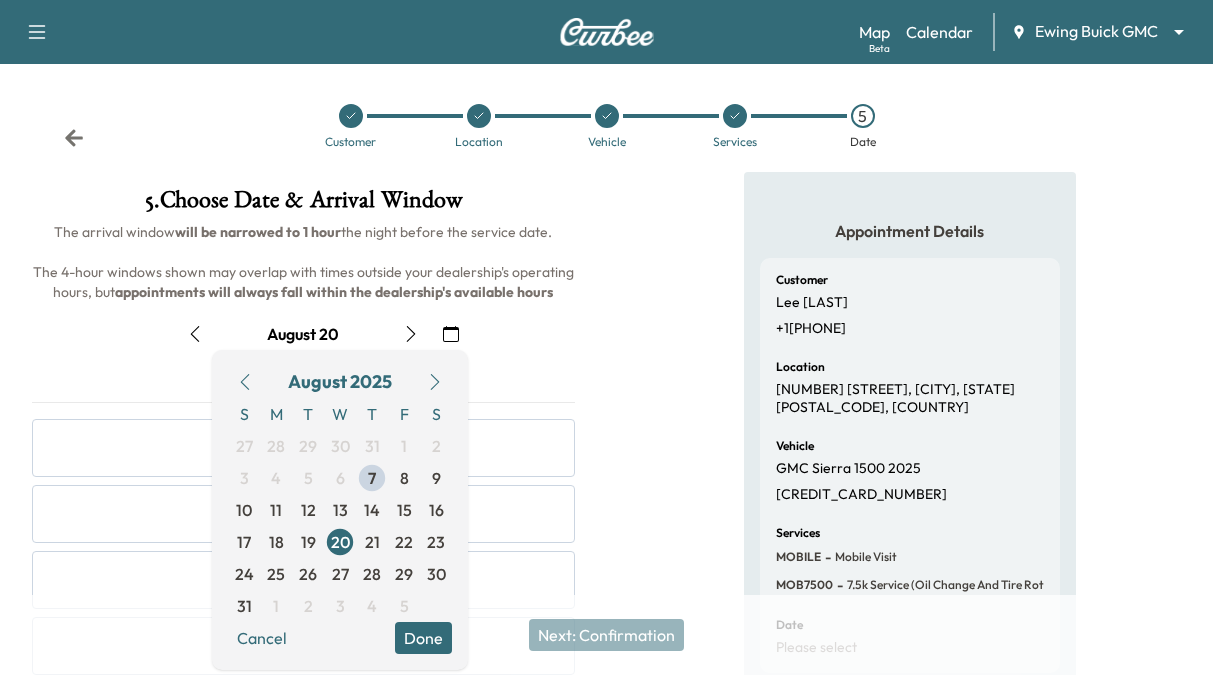 click on "Done" at bounding box center [423, 638] 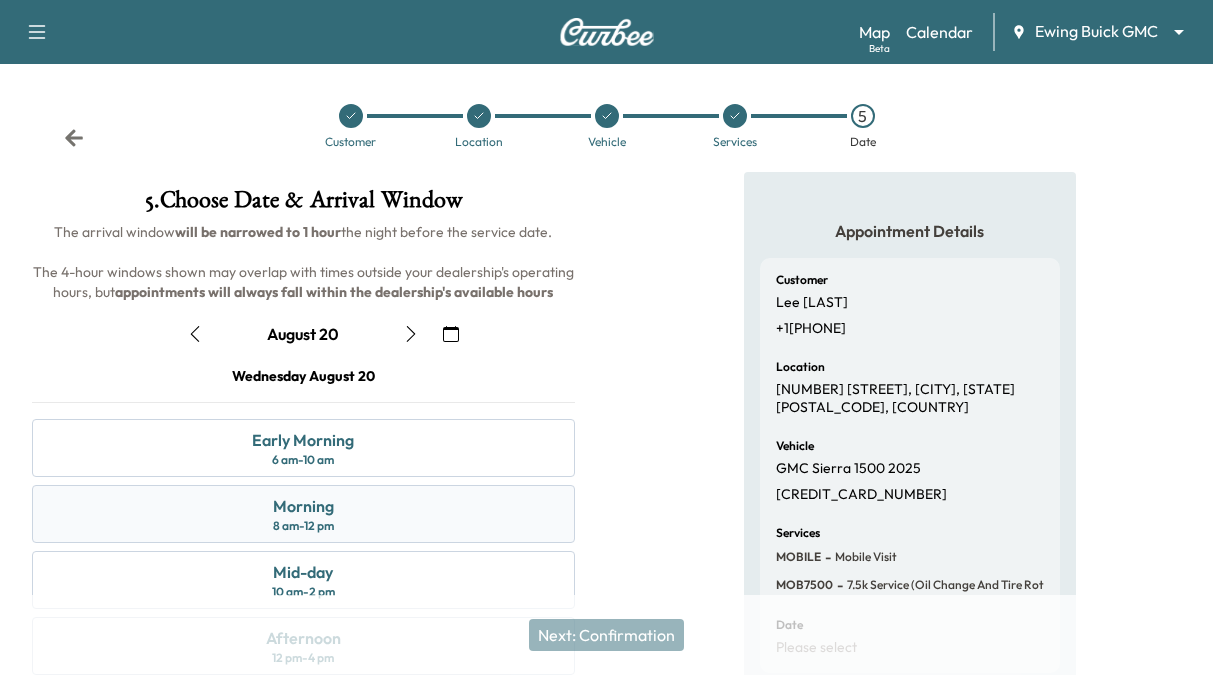 click on "8 am  -  12 pm" at bounding box center [303, 526] 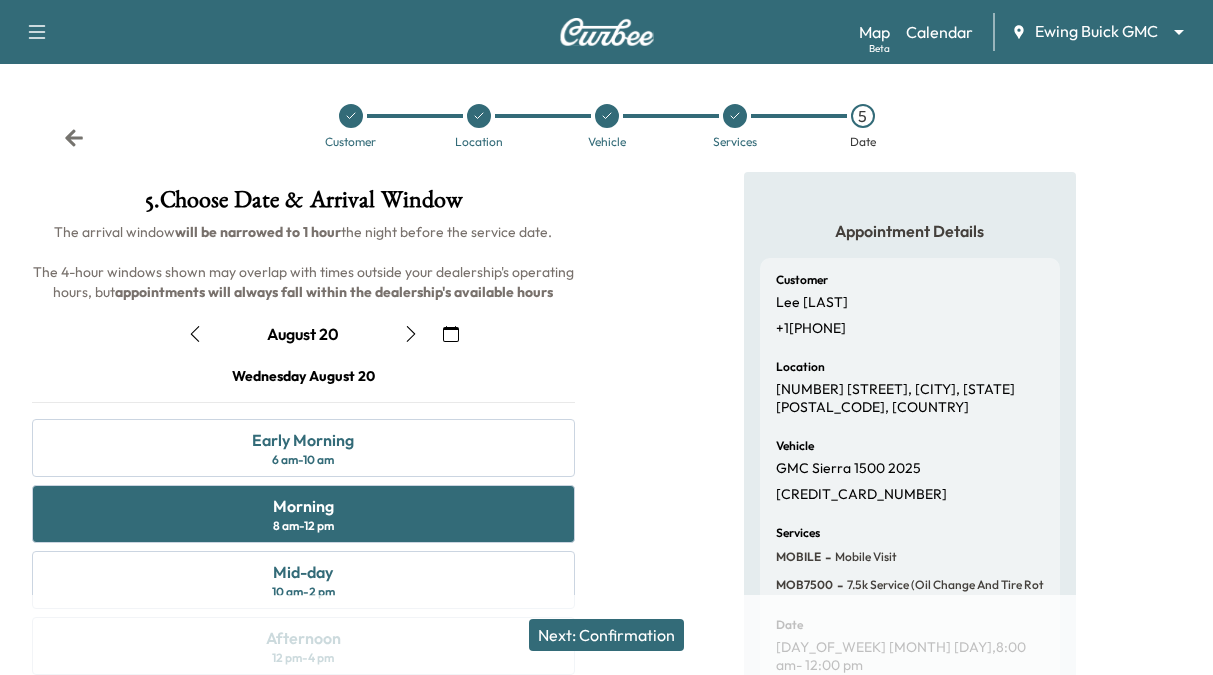click on "Next: Confirmation" at bounding box center (606, 635) 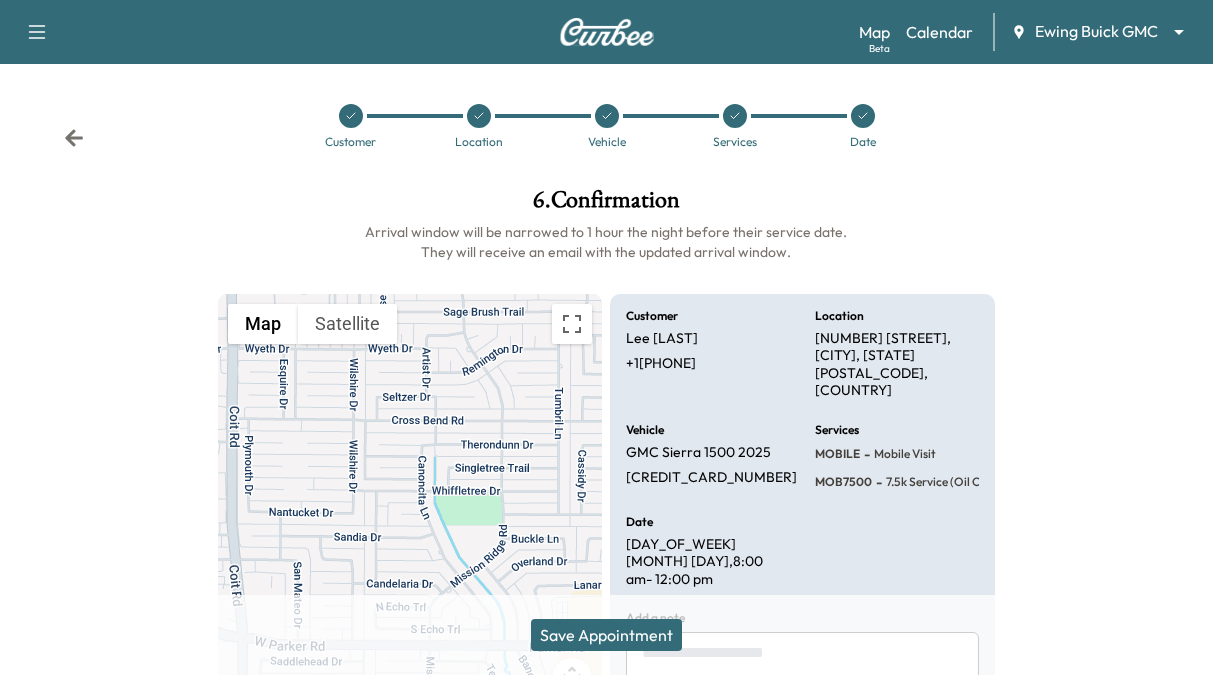click on "Save Appointment" at bounding box center [606, 635] 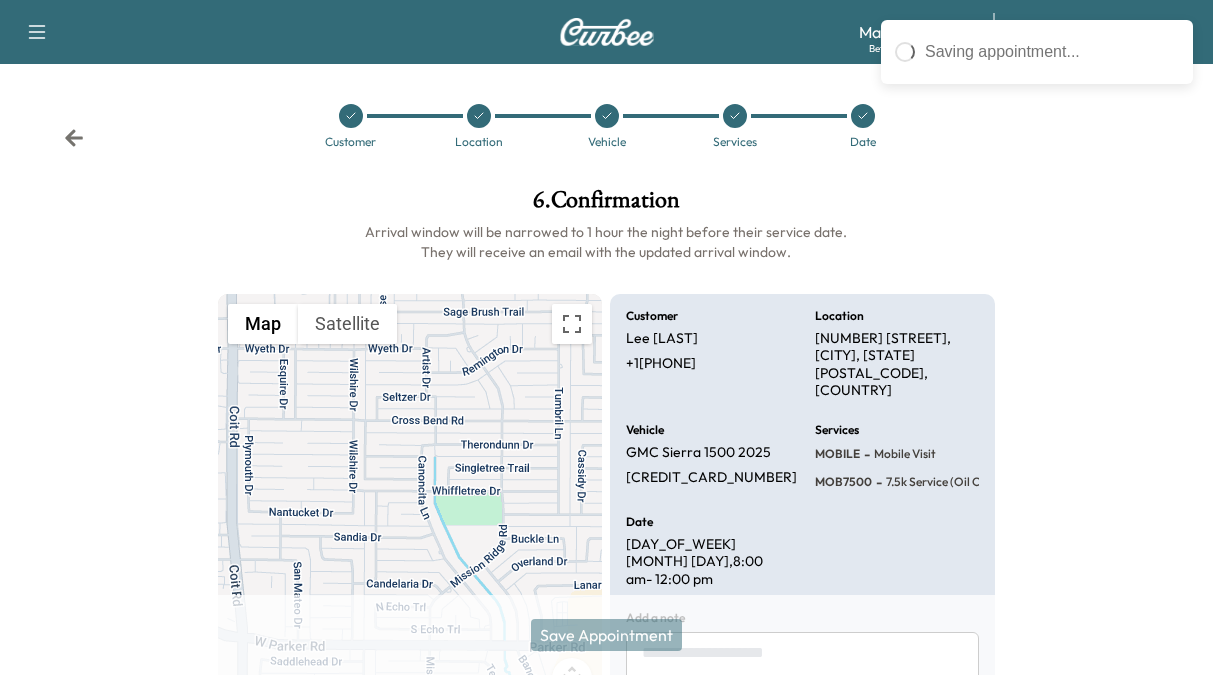click on "Save Appointment" at bounding box center (606, 635) 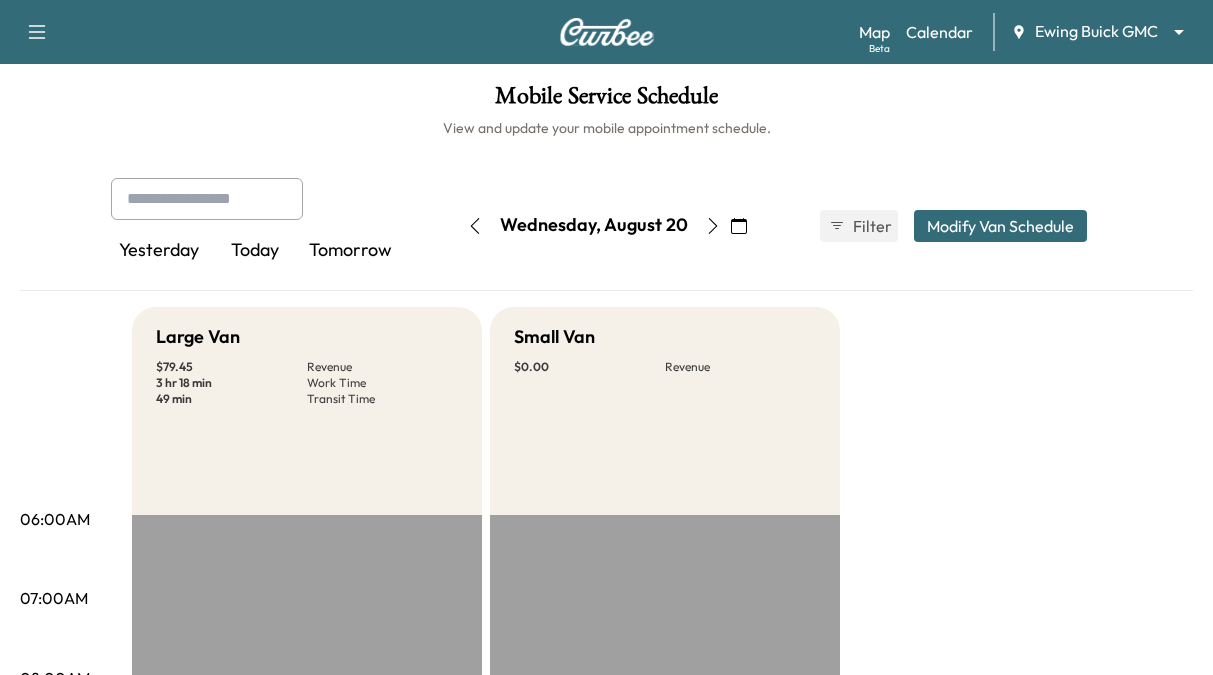click on "Large Van $ 79.45 Revenue 3 hr 18 min Work Time 49 min Transit Time Travel [FIRST]   [LAST] [NUMBER] [STREET], [CITY], [STATE] [POSTAL_CODE], [COUNTRY]   $ 41.00 8:08 am  -  9:32 am Travel [FIRST]   [LAST]" at bounding box center [662, 1057] 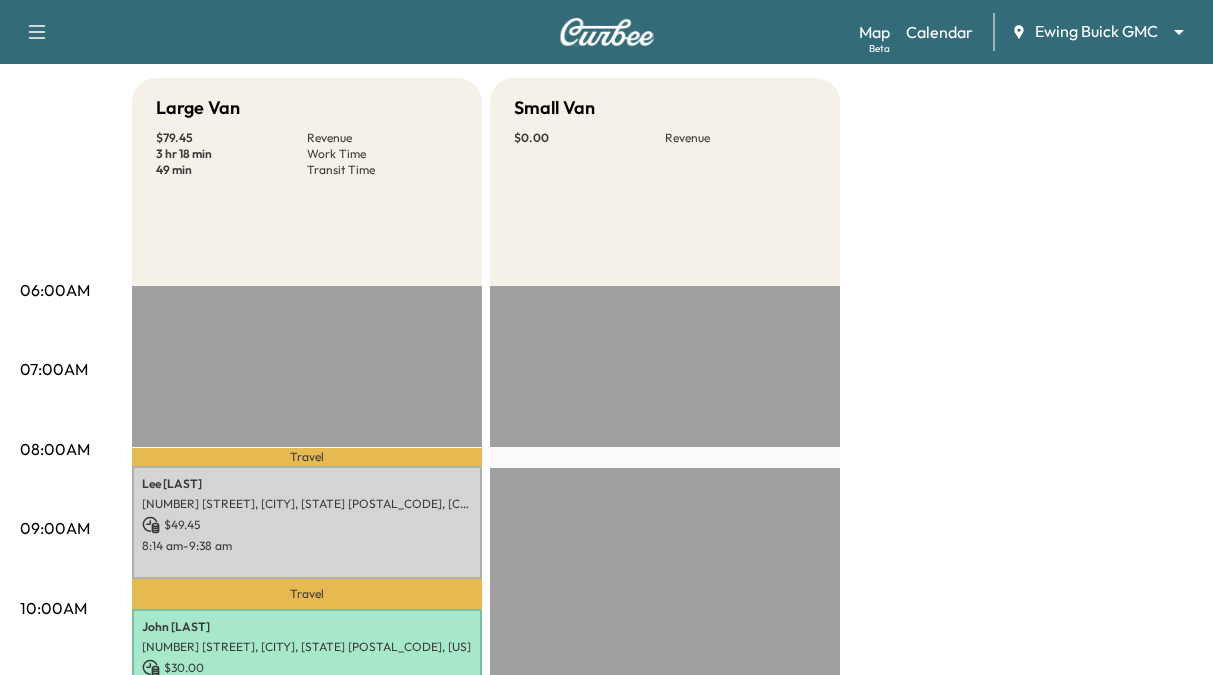 scroll, scrollTop: 400, scrollLeft: 0, axis: vertical 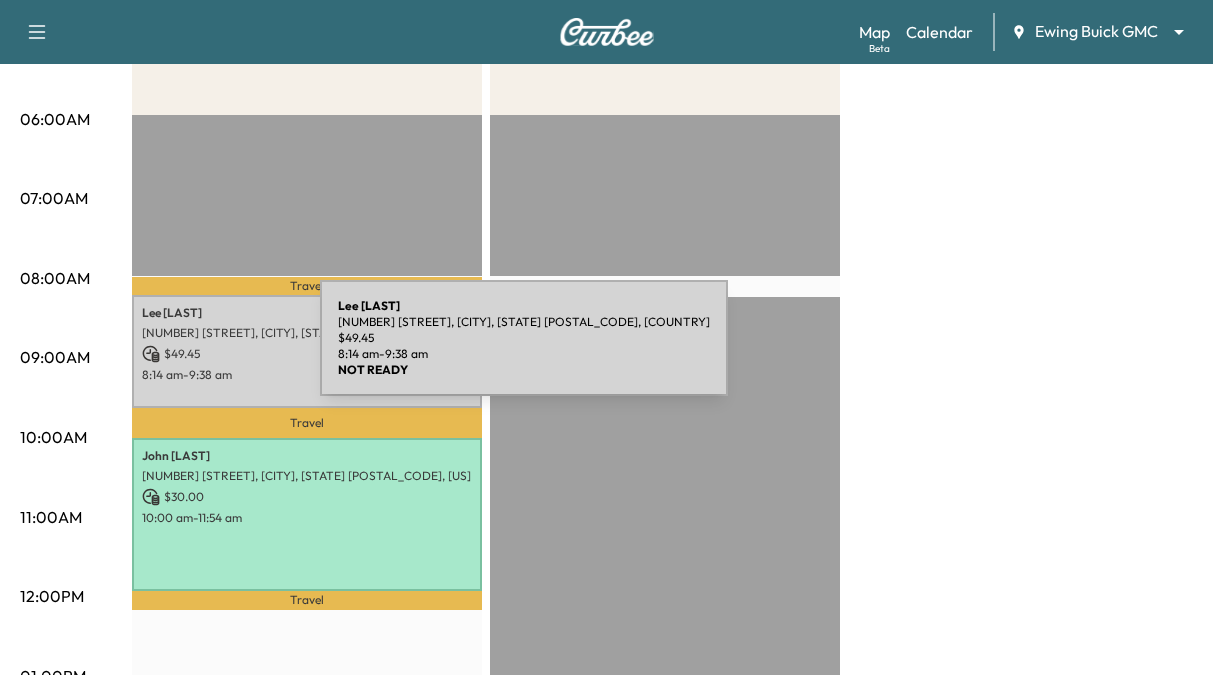 click on "$ 49.45" at bounding box center (307, 354) 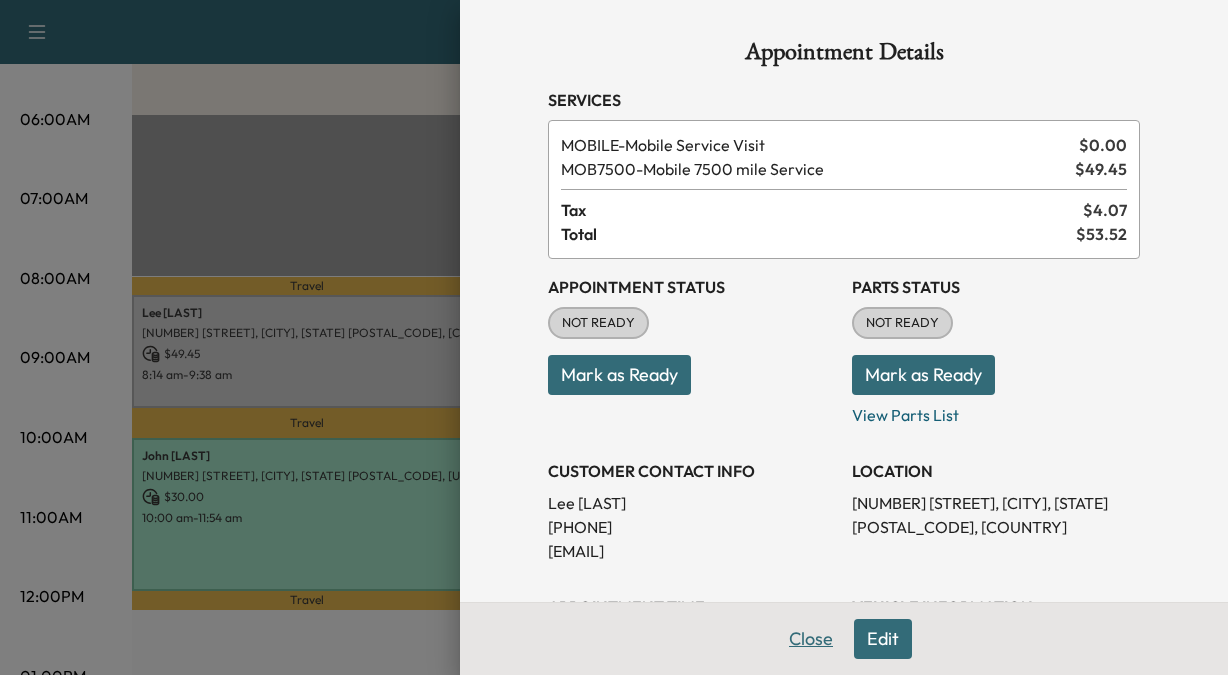 click on "Close" at bounding box center (811, 639) 